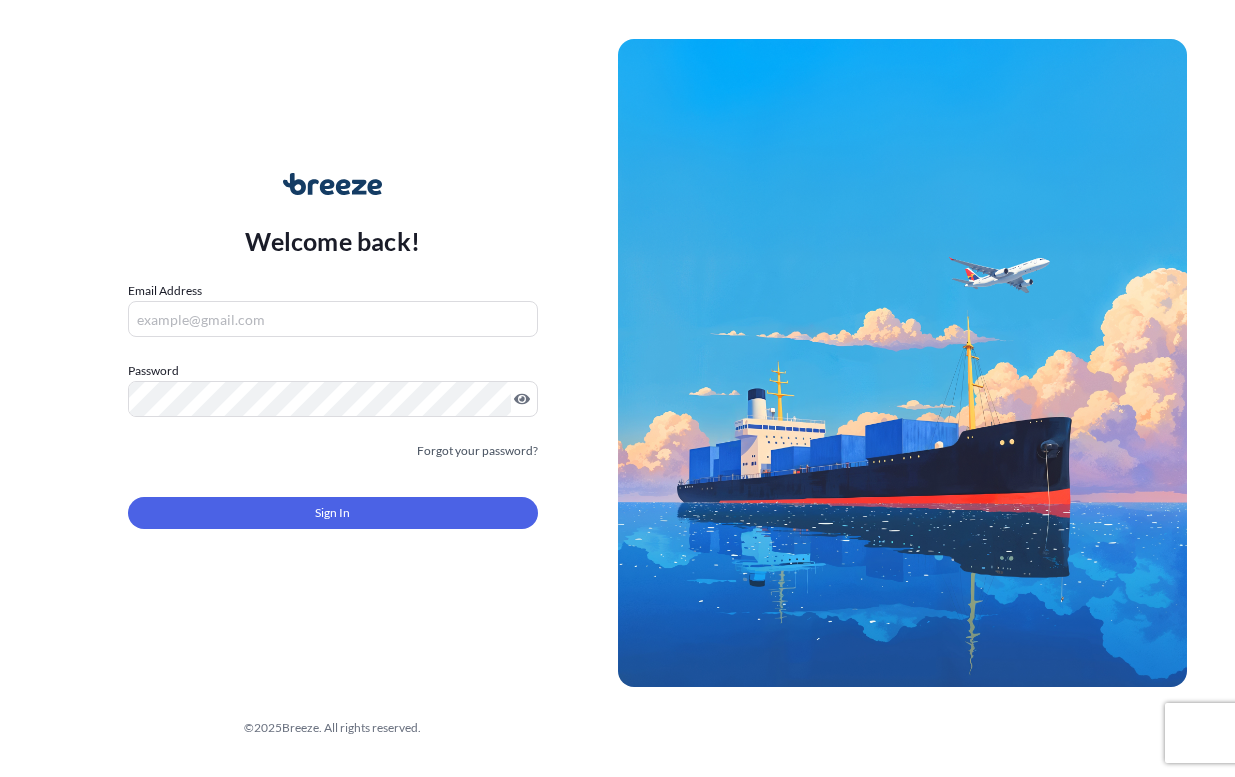 scroll, scrollTop: 0, scrollLeft: 0, axis: both 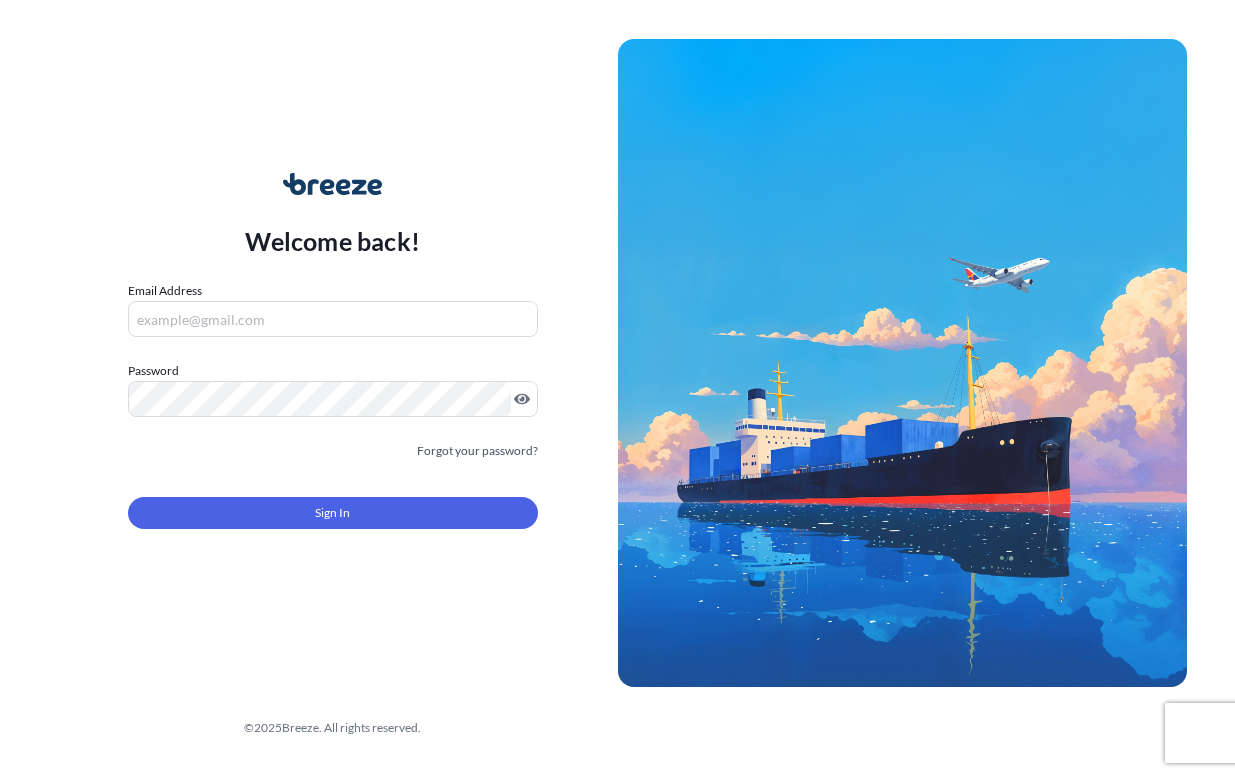 click on "Email Address" at bounding box center [333, 319] 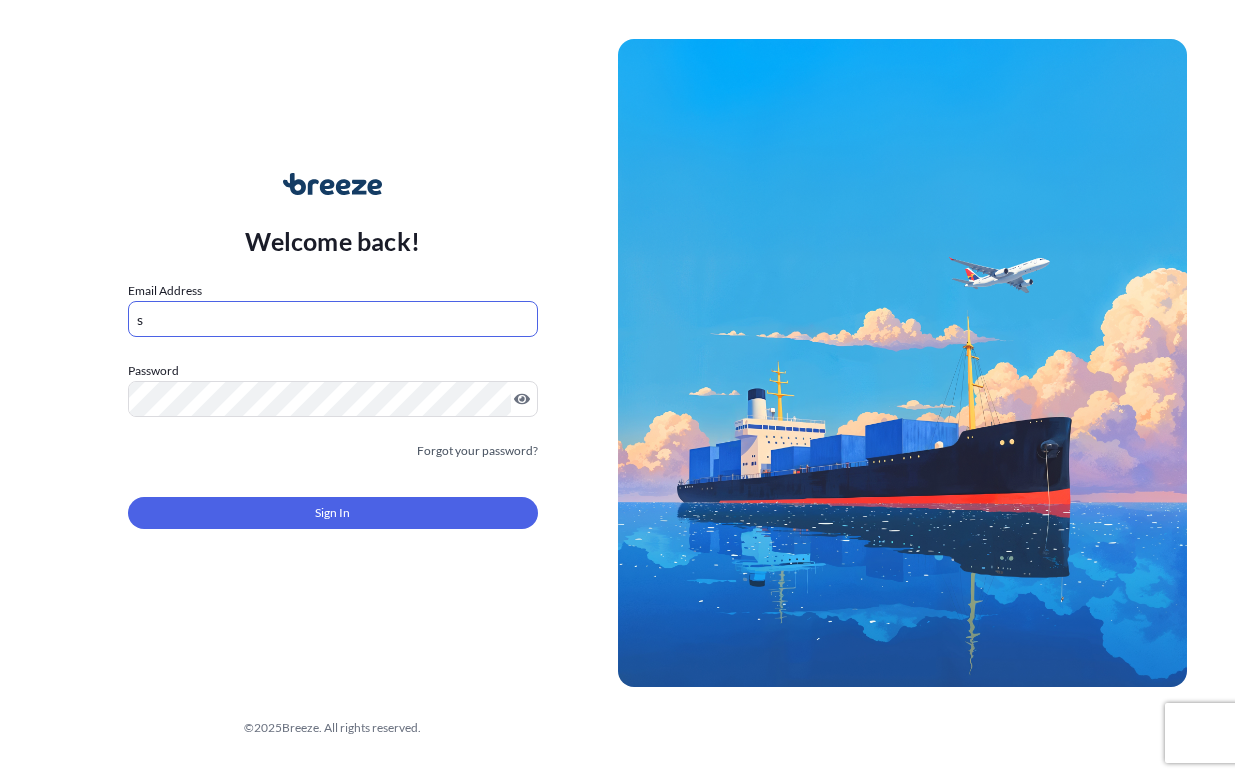 type on "[EMAIL]" 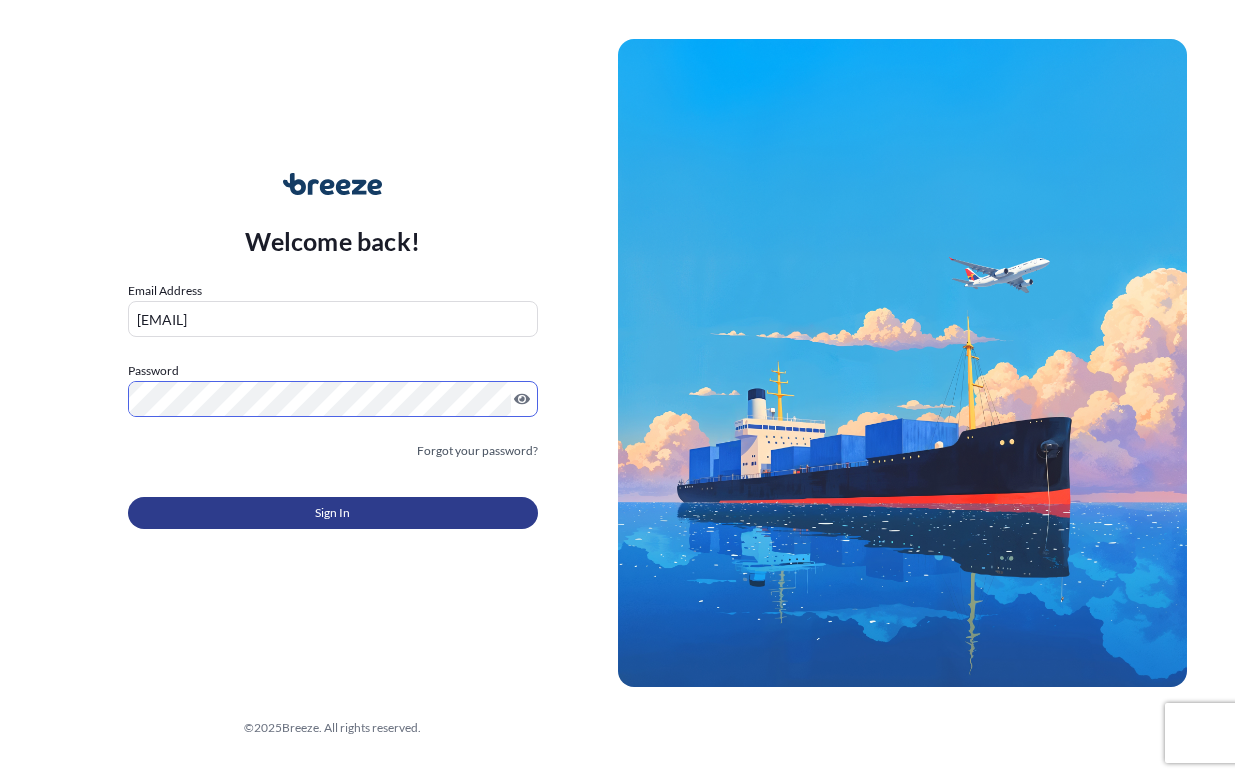 click on "Sign In" at bounding box center (333, 513) 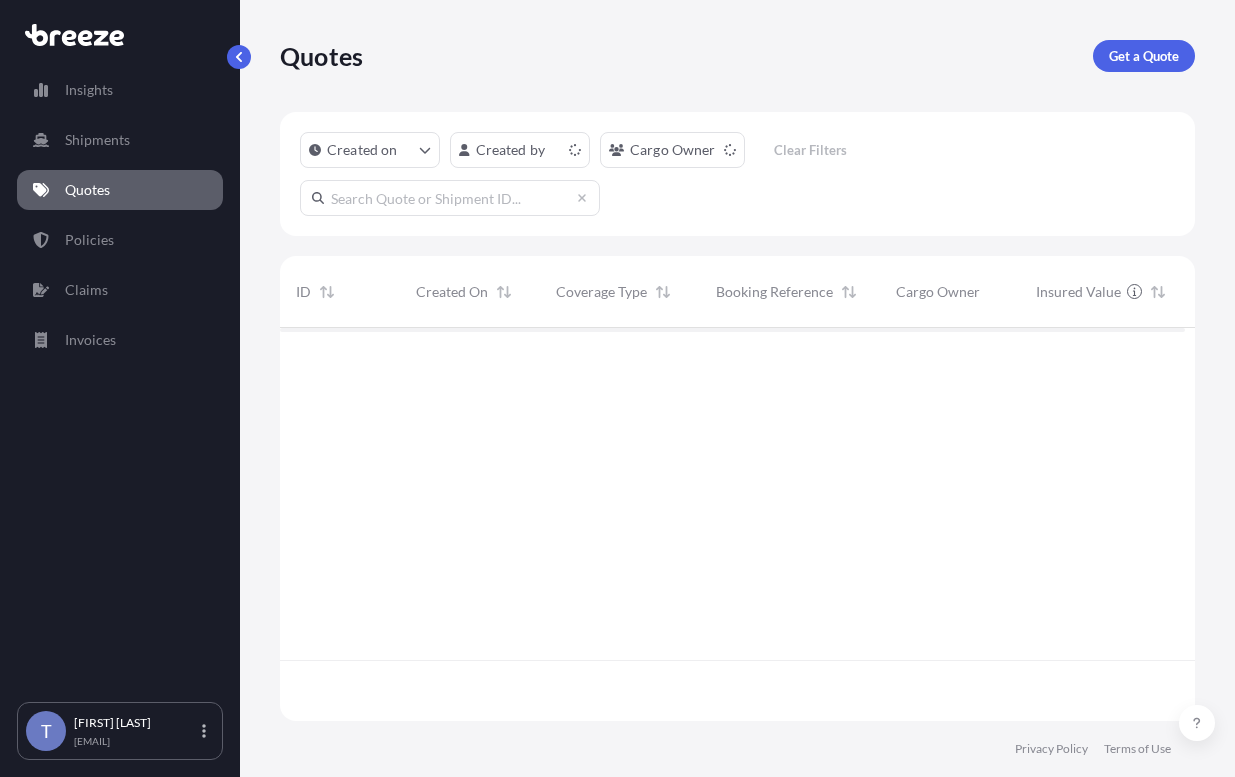 scroll, scrollTop: 16, scrollLeft: 16, axis: both 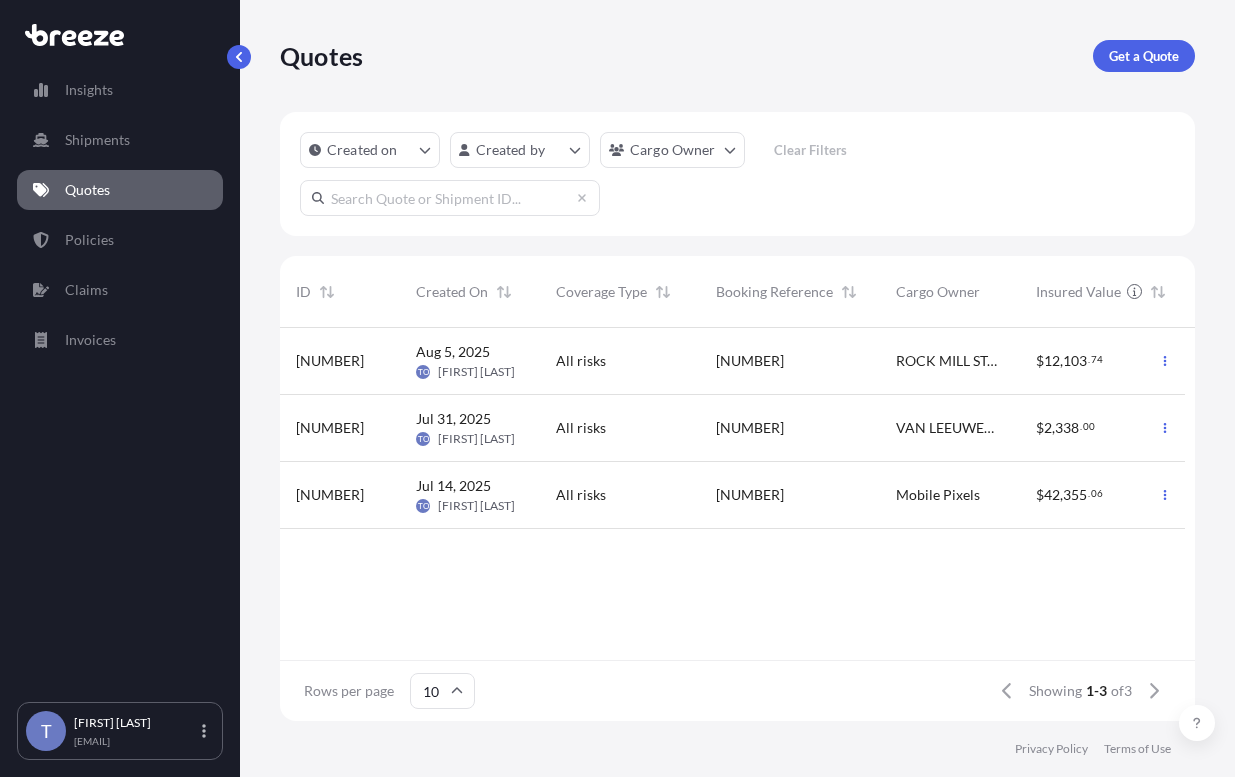 click on "Quotes Get a Quote" at bounding box center [737, 56] 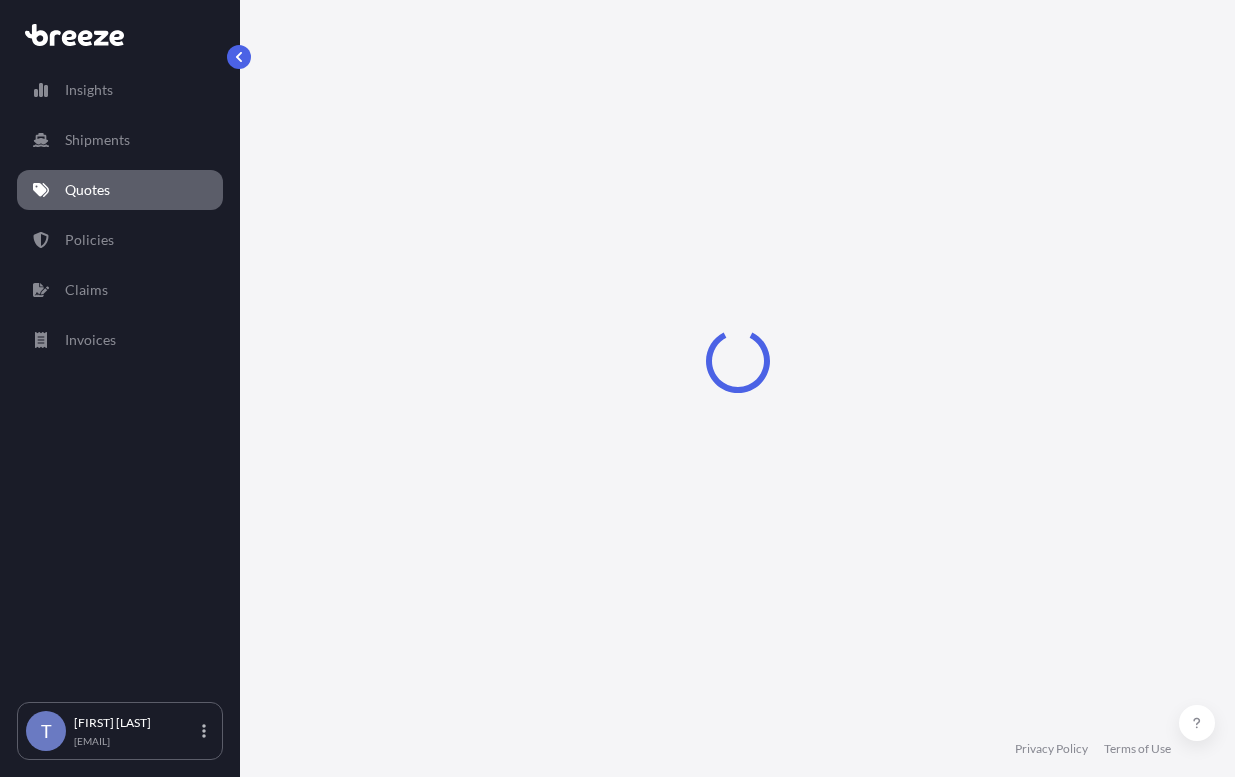 select on "Sea" 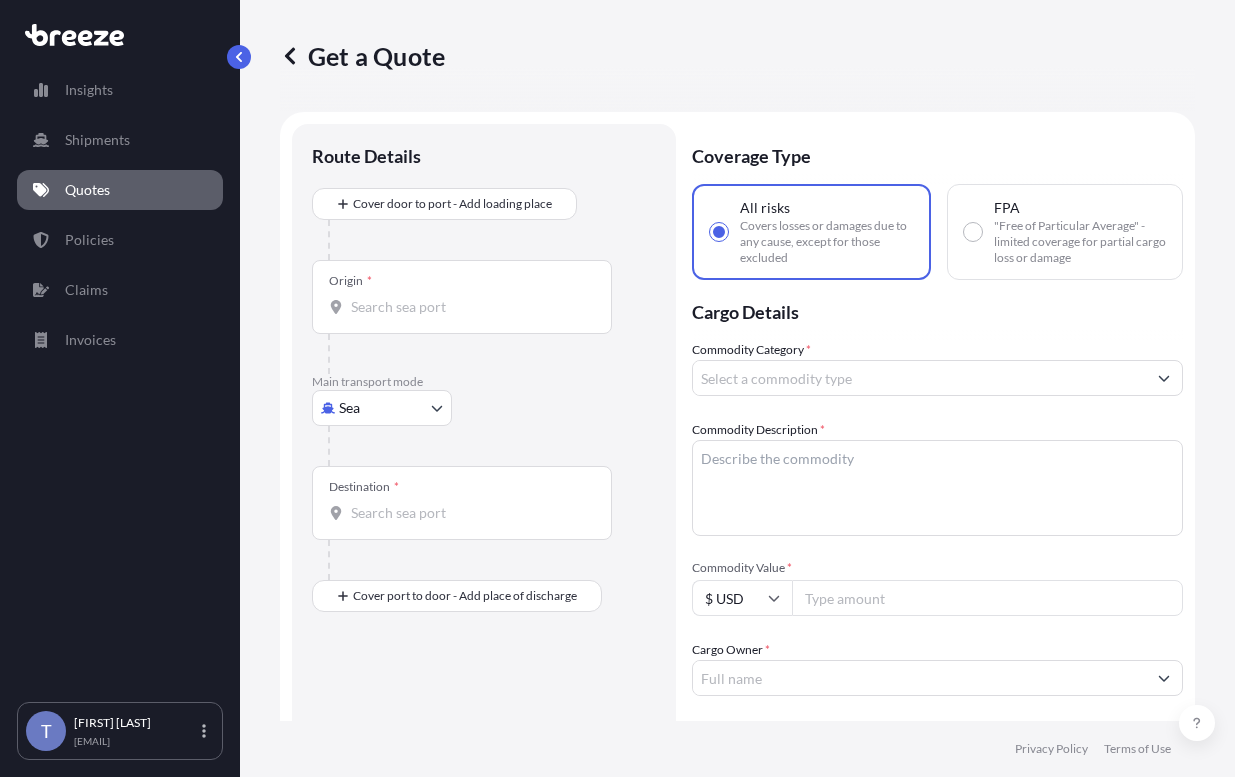 scroll, scrollTop: 36, scrollLeft: 0, axis: vertical 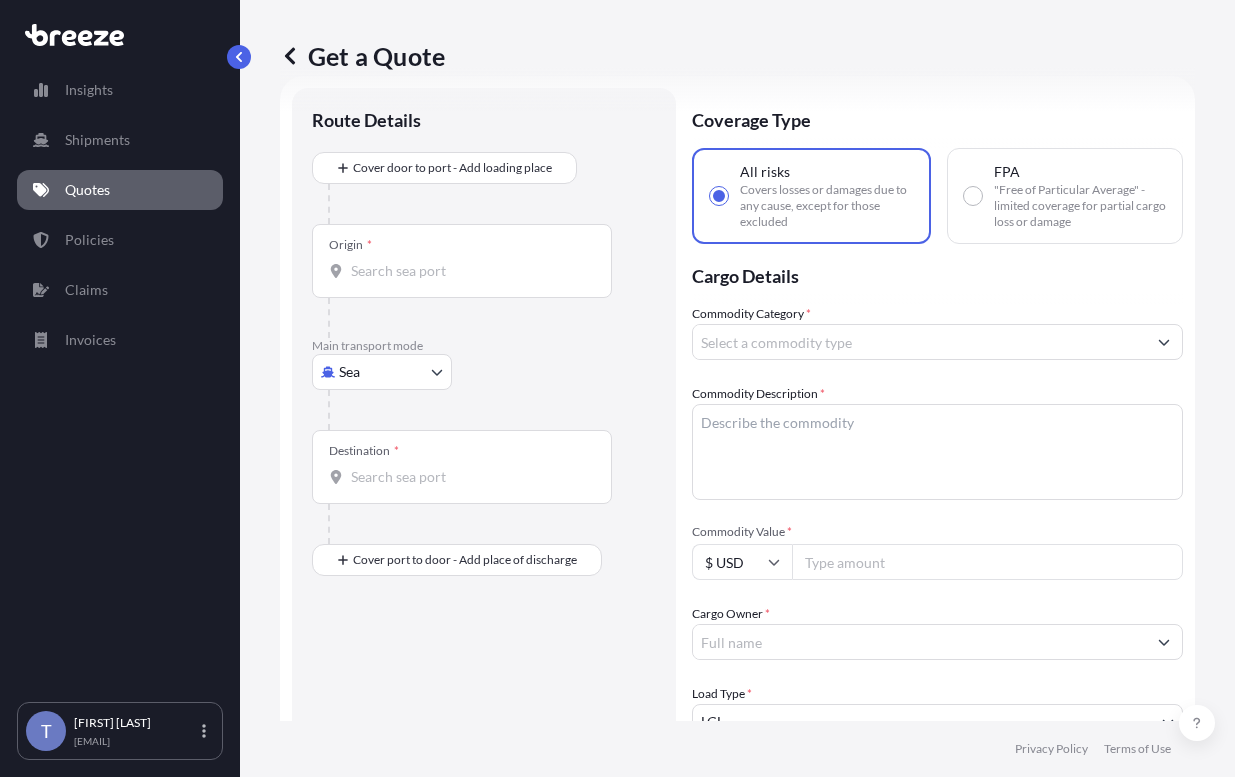 click at bounding box center [492, 410] 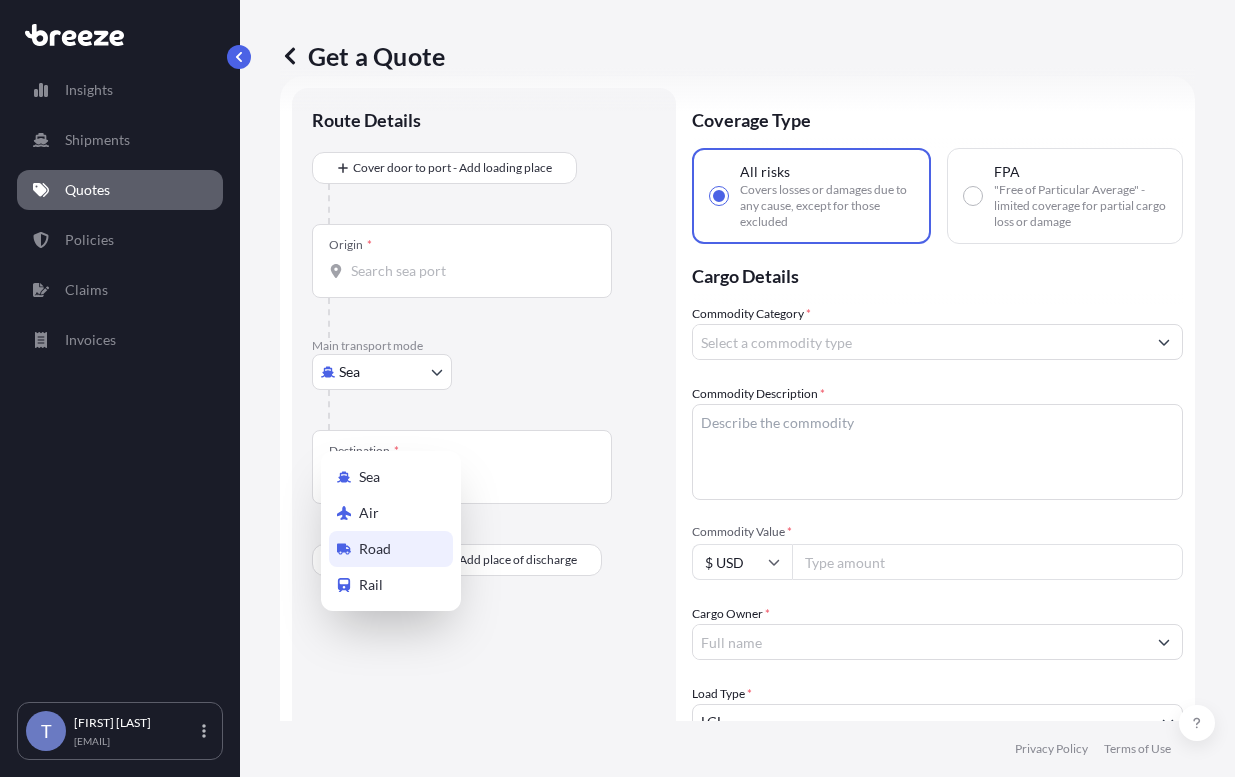 click on "Road" at bounding box center [391, 549] 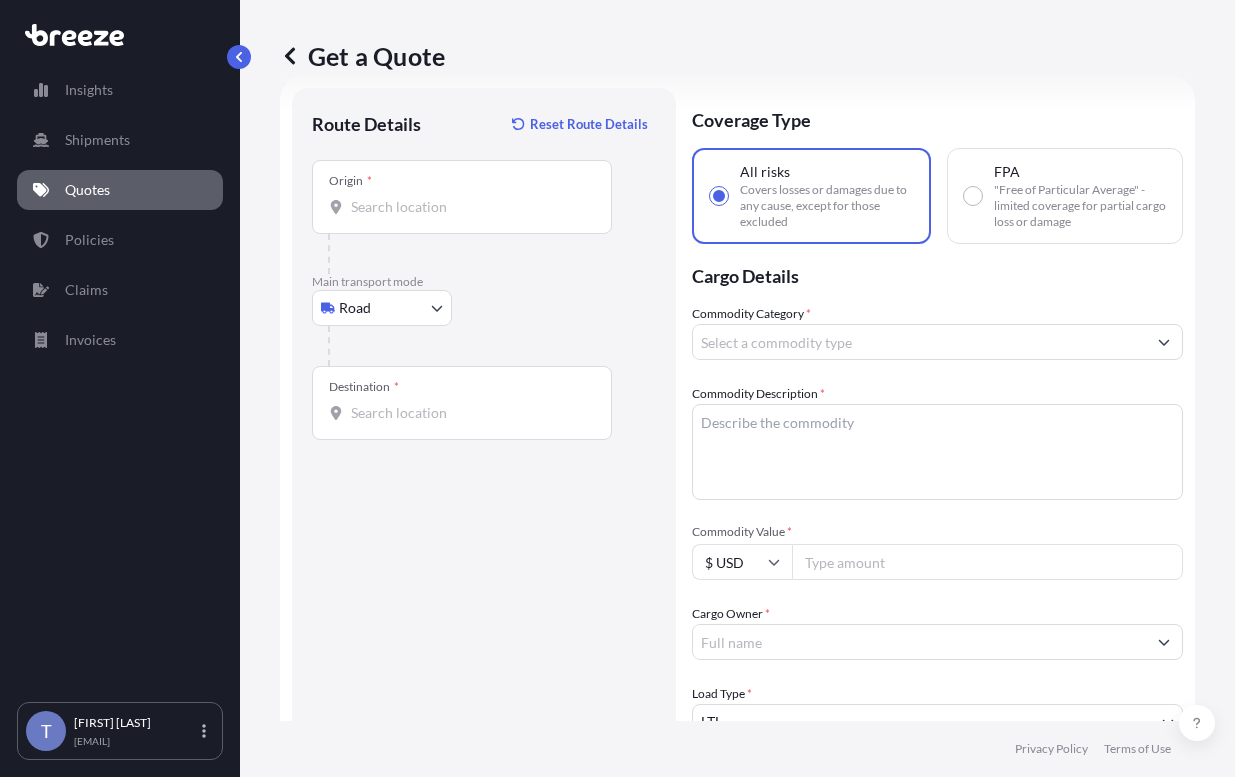 click on "Origin *" at bounding box center (469, 207) 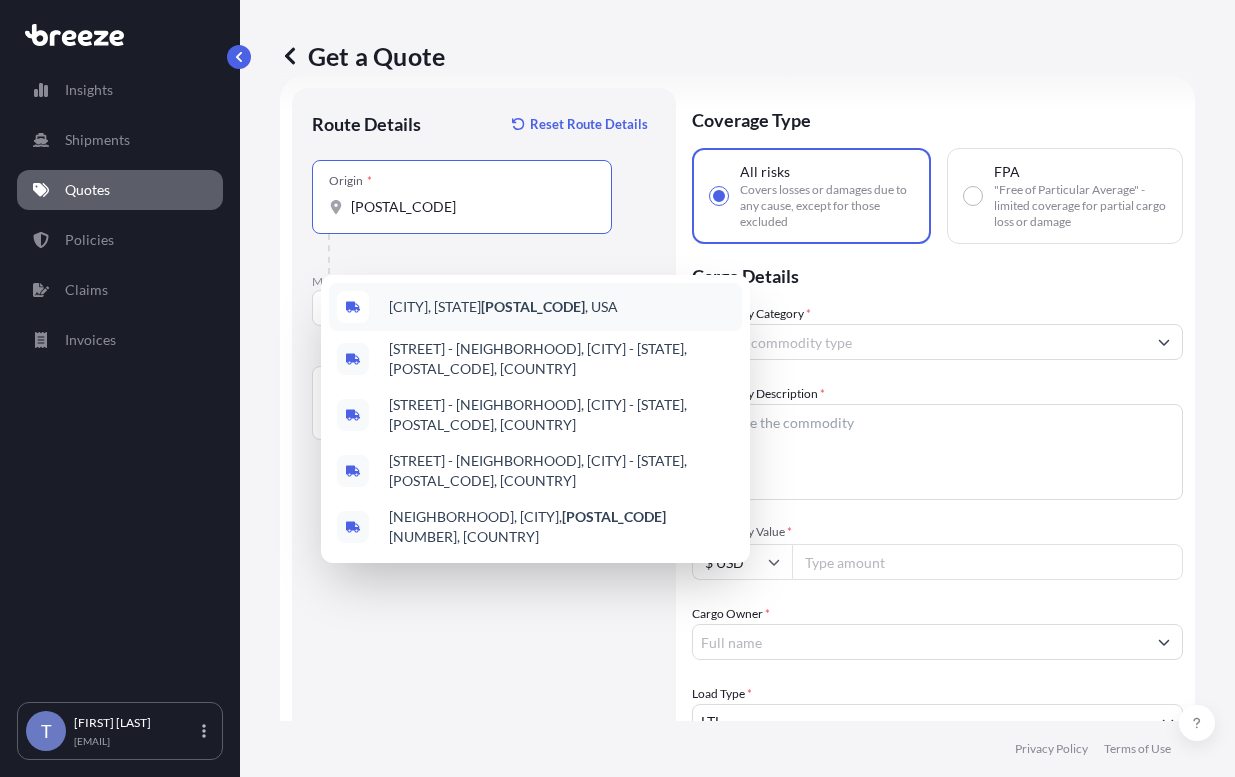 click on "[CITY], [STATE]  [POSTAL_CODE] , [COUNTRY]" at bounding box center [503, 307] 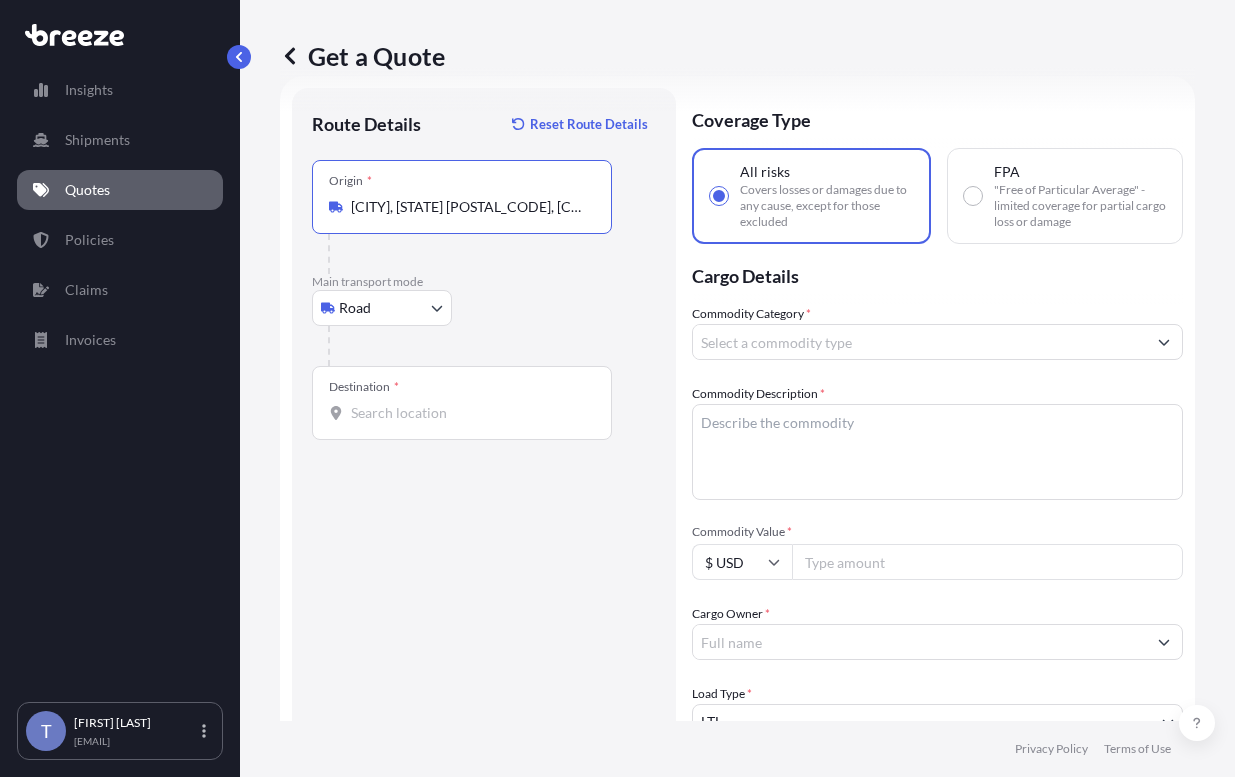 type on "[CITY], [STATE] [POSTAL_CODE], [COUNTRY]" 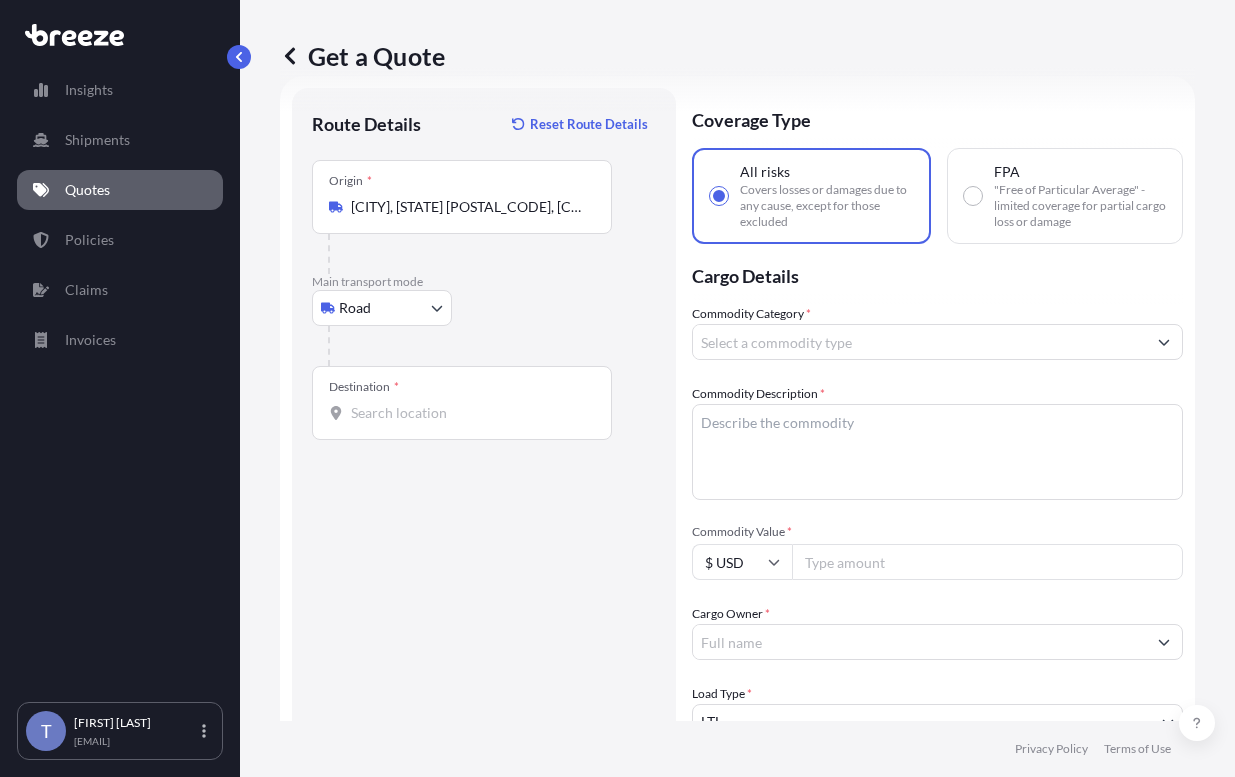 click on "Destination *" at bounding box center [469, 413] 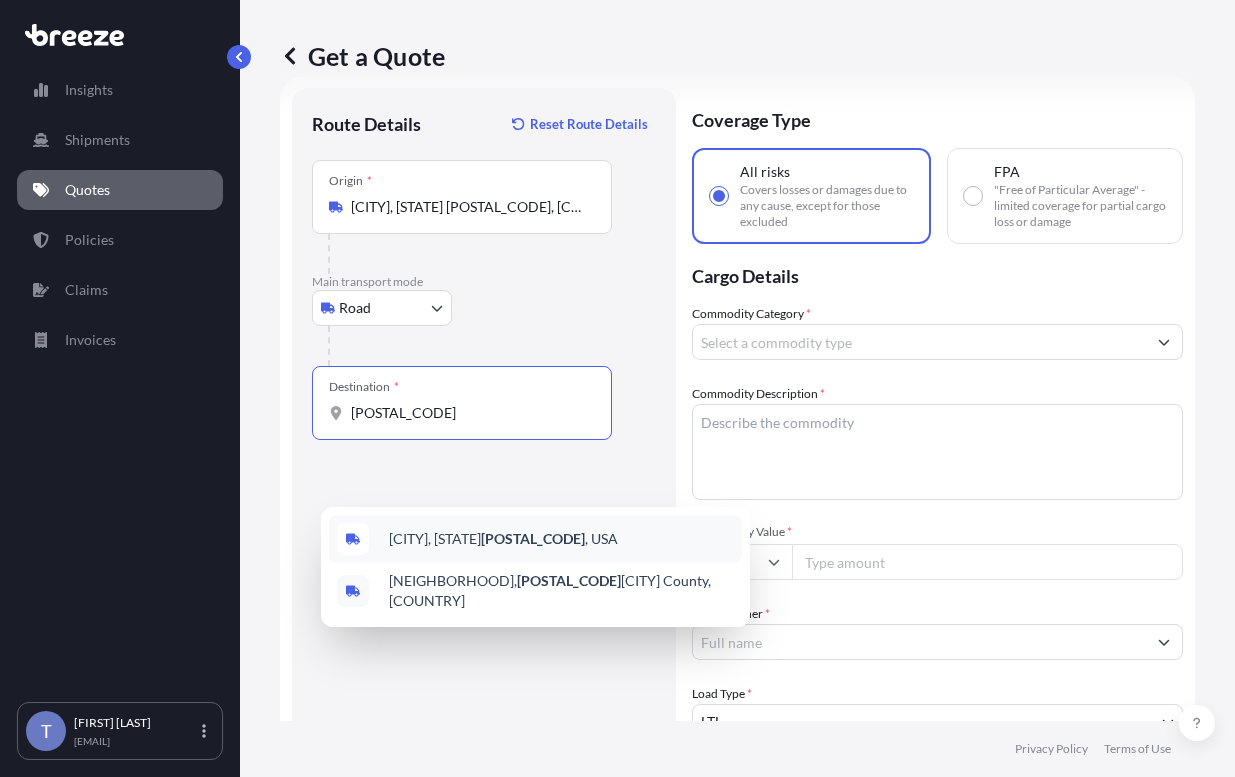 click on "[CITY], [STATE]  [POSTAL_CODE] , [COUNTRY]" at bounding box center [503, 539] 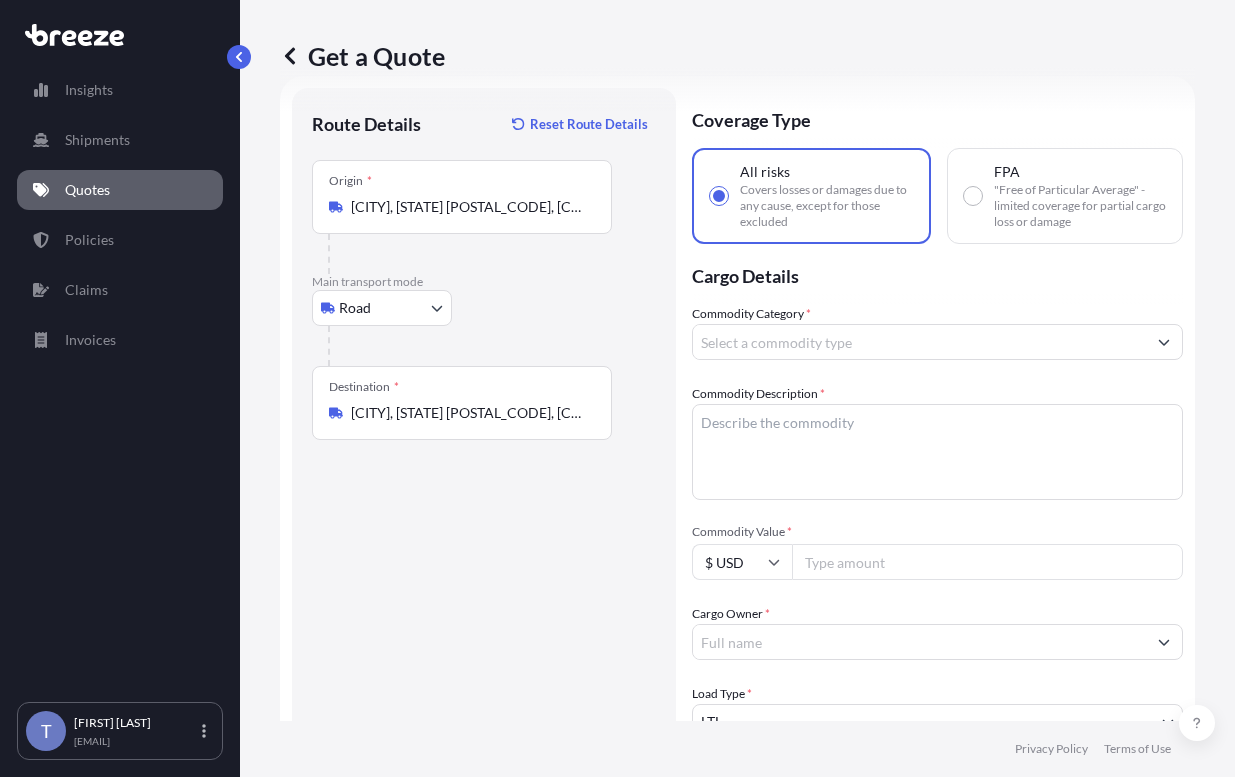 type on "[STREET], [CITY], [STATE] [POSTAL_CODE], [COUNTRY]" 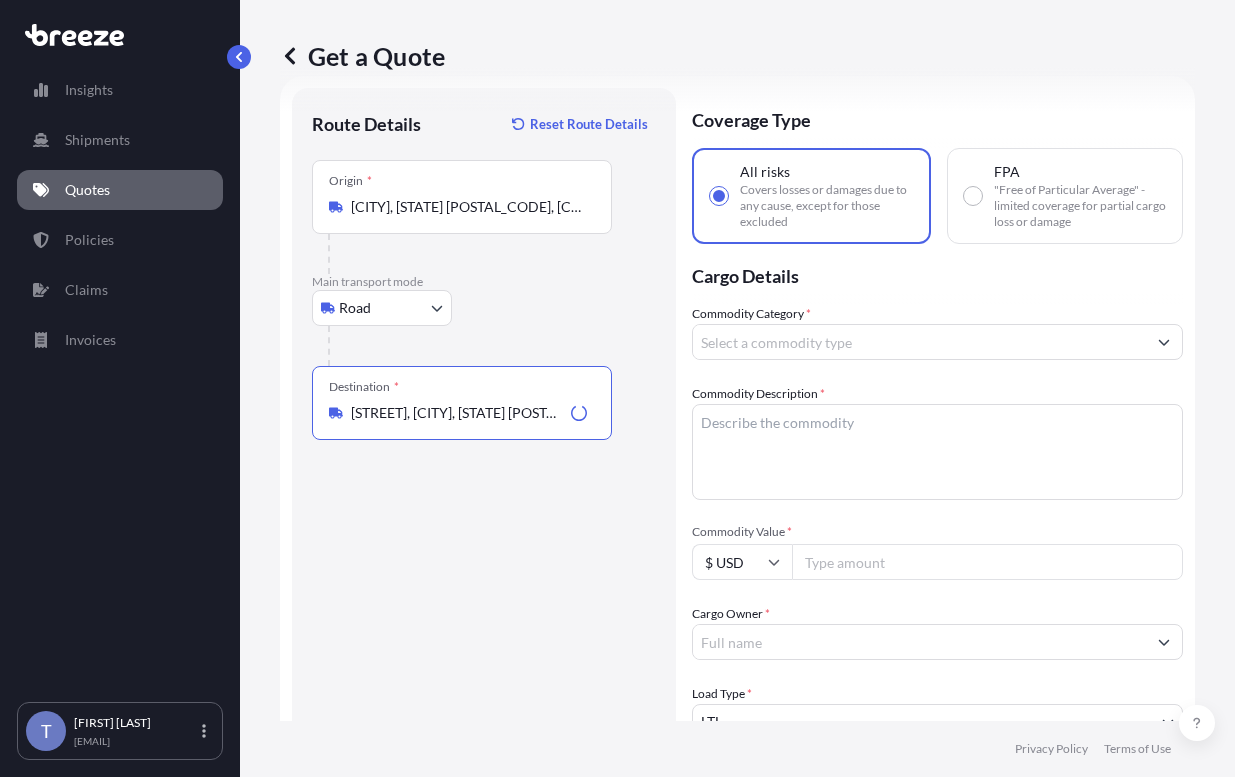 click on "[CITY], [STATE] [POSTAL_CODE], [COUNTRY]" at bounding box center [469, 207] 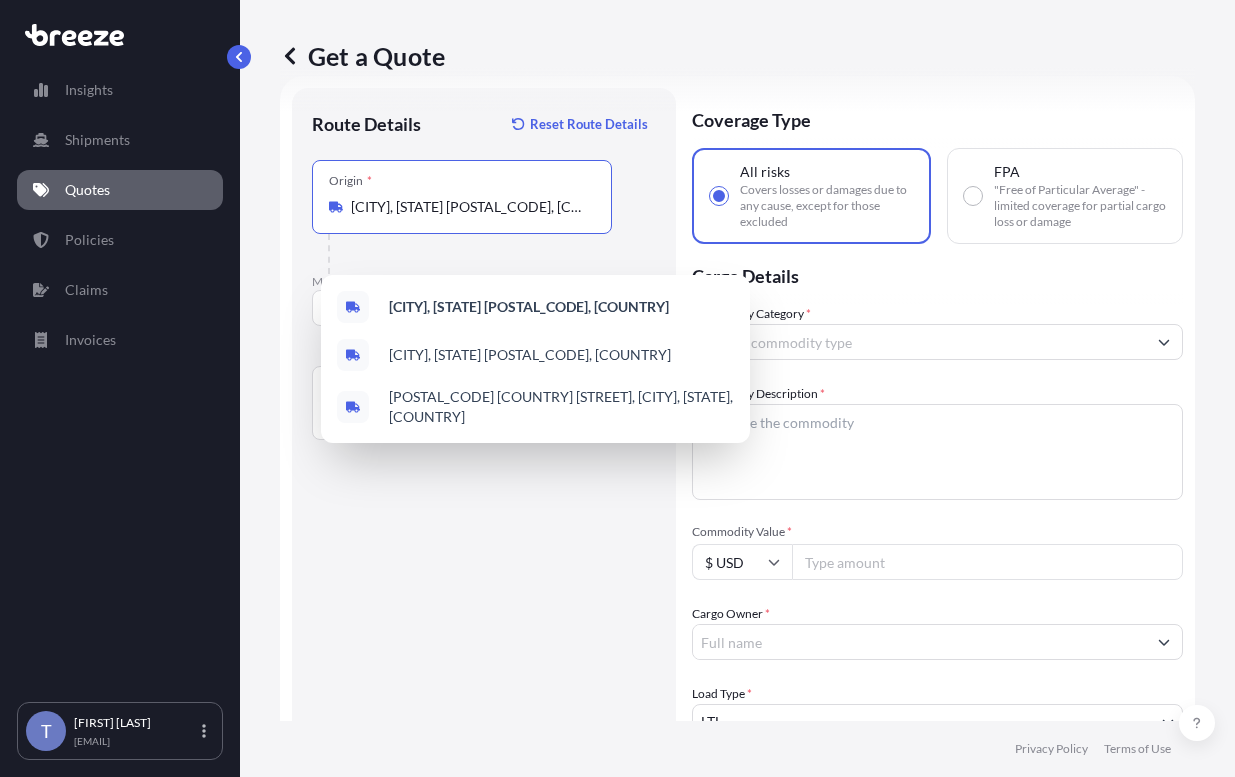 click on "[CITY], [STATE] [POSTAL_CODE], [COUNTRY]" at bounding box center [469, 207] 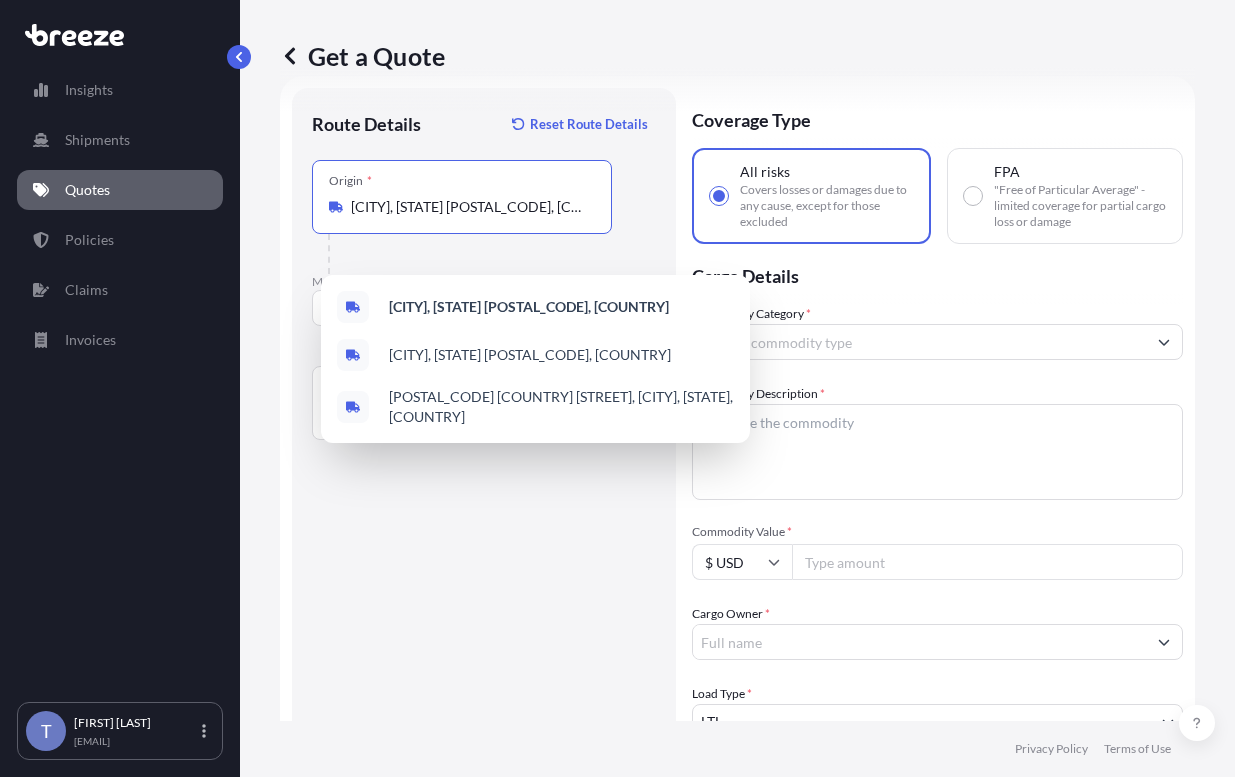 click on "[CITY], [STATE] [POSTAL_CODE], [COUNTRY]" at bounding box center [469, 207] 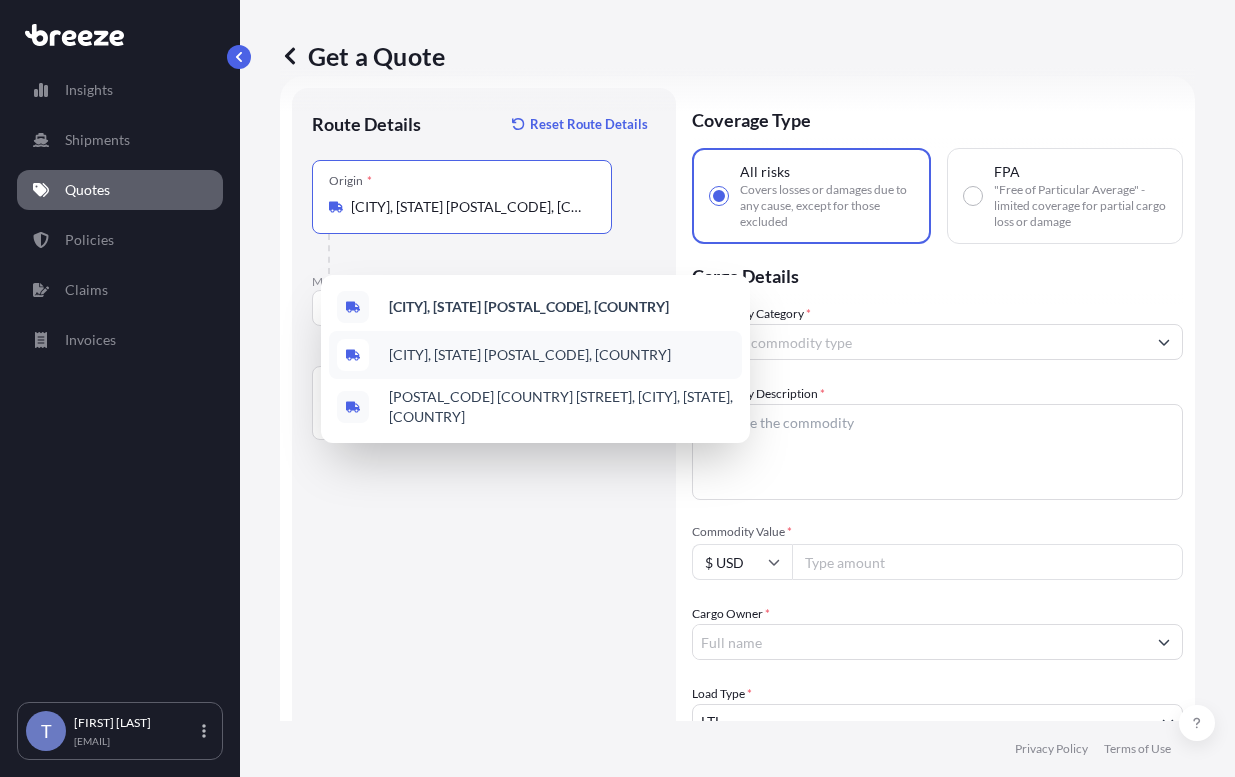 click on "[CITY], [STATE] [POSTAL_CODE], [COUNTRY]" at bounding box center [530, 355] 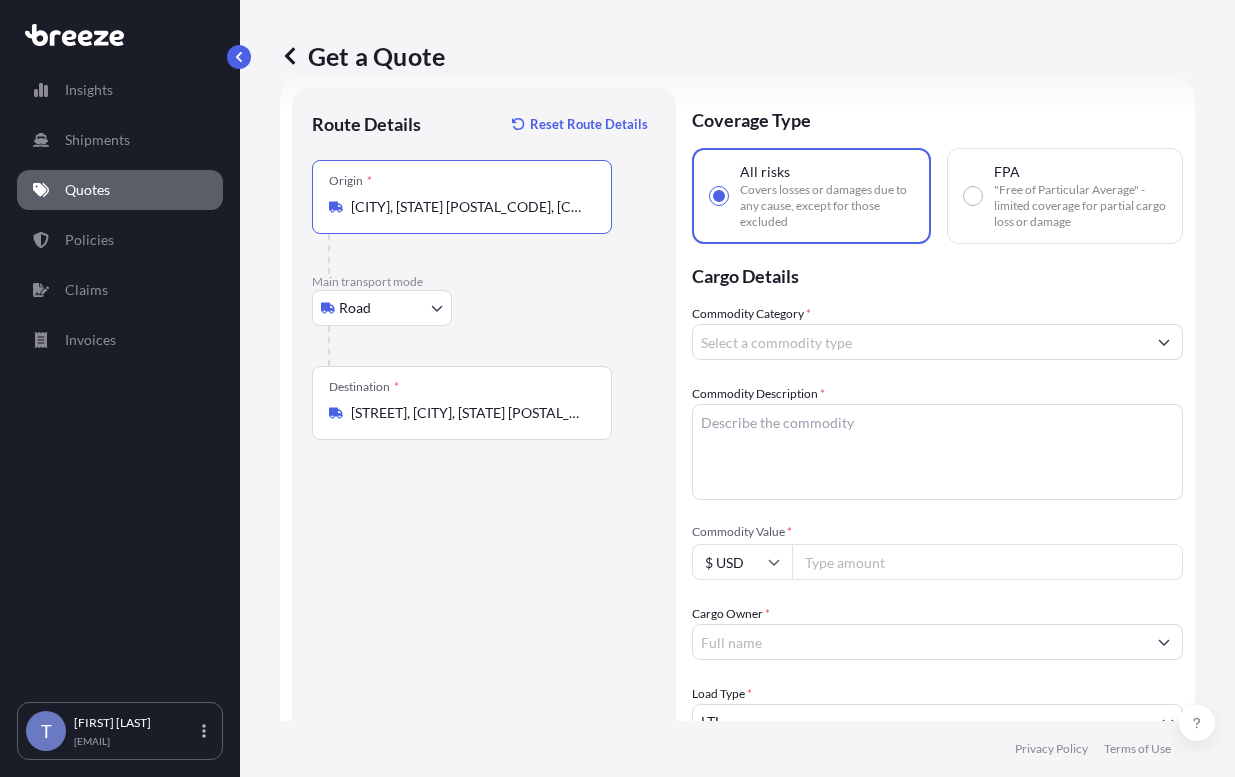 drag, startPoint x: 461, startPoint y: 237, endPoint x: 323, endPoint y: 242, distance: 138.09055 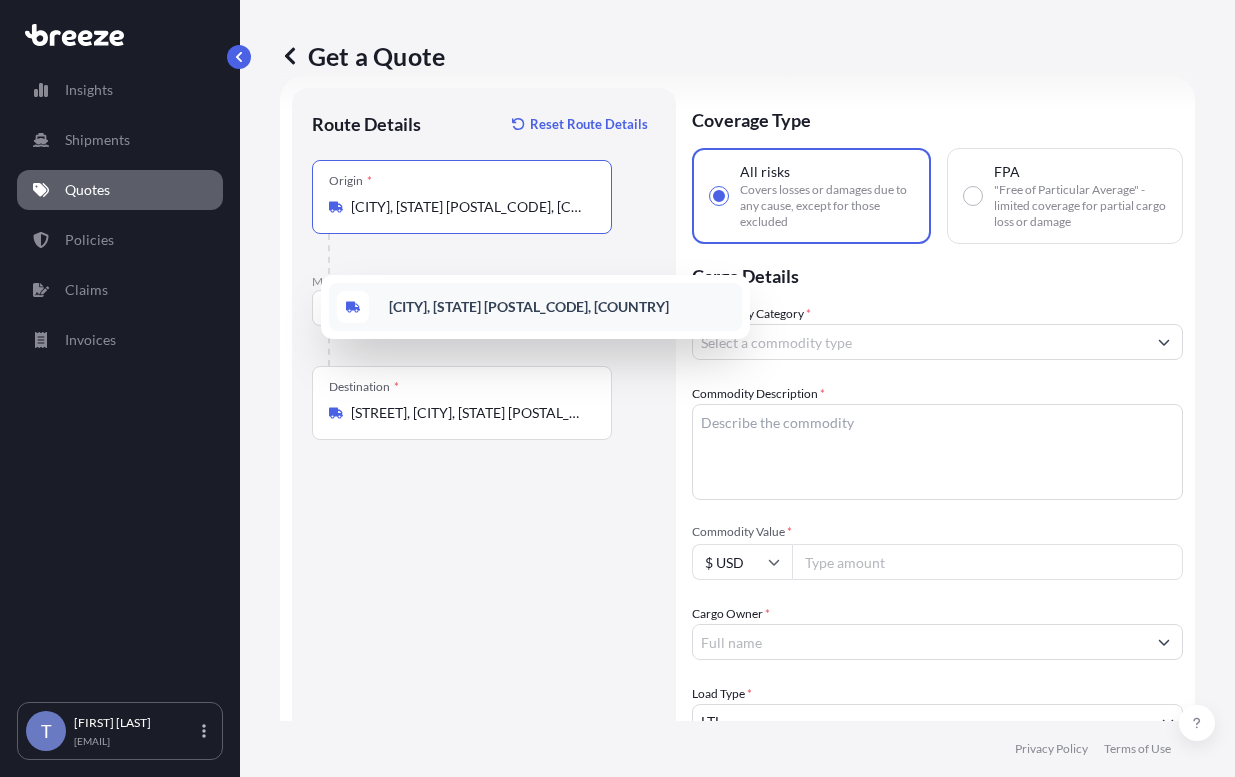 click on "[CITY], [STATE] [POSTAL_CODE], [COUNTRY]" at bounding box center [529, 306] 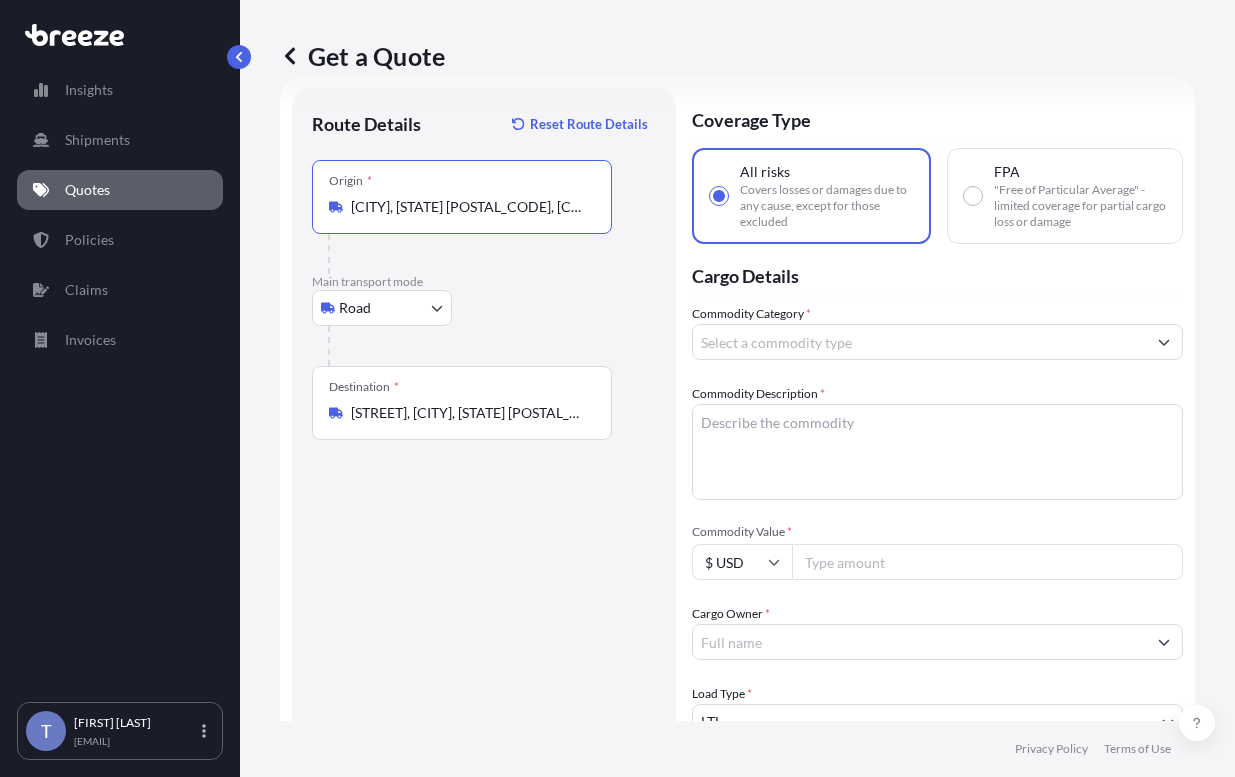 type on "[CITY], [STATE] [POSTAL_CODE], [COUNTRY]" 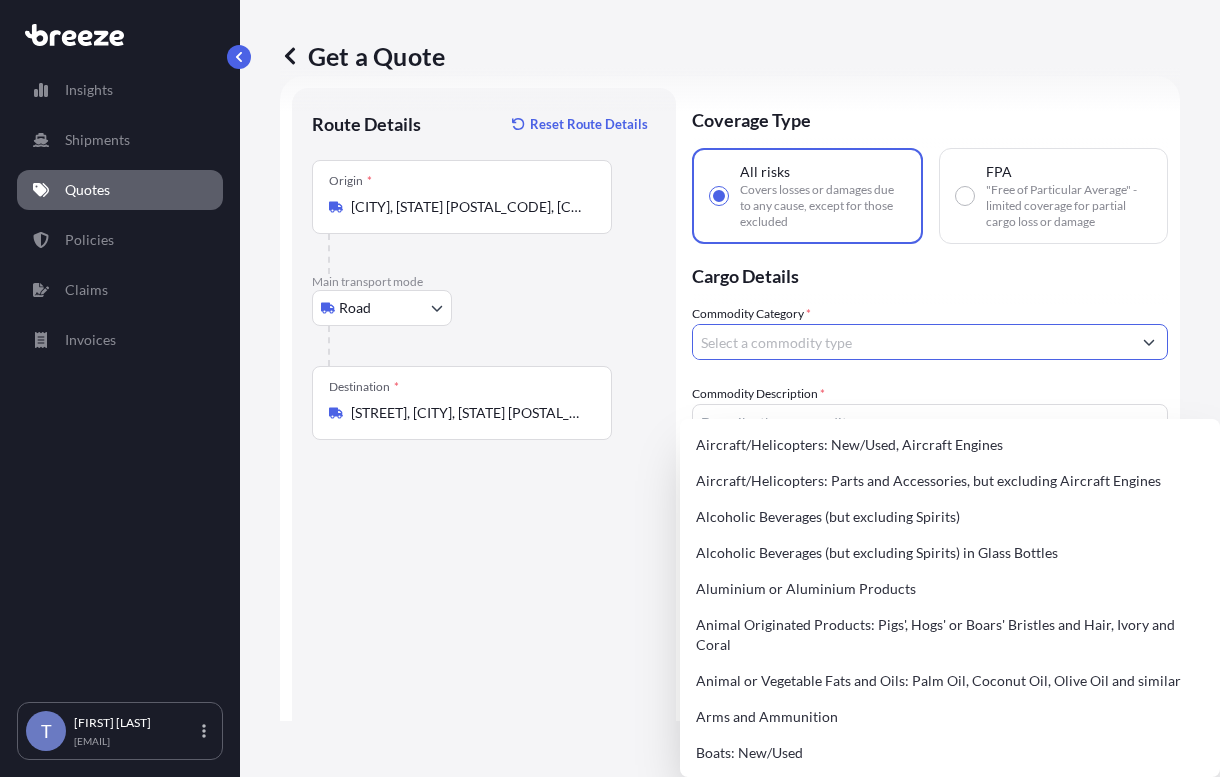 click on "Commodity Category *" at bounding box center [912, 342] 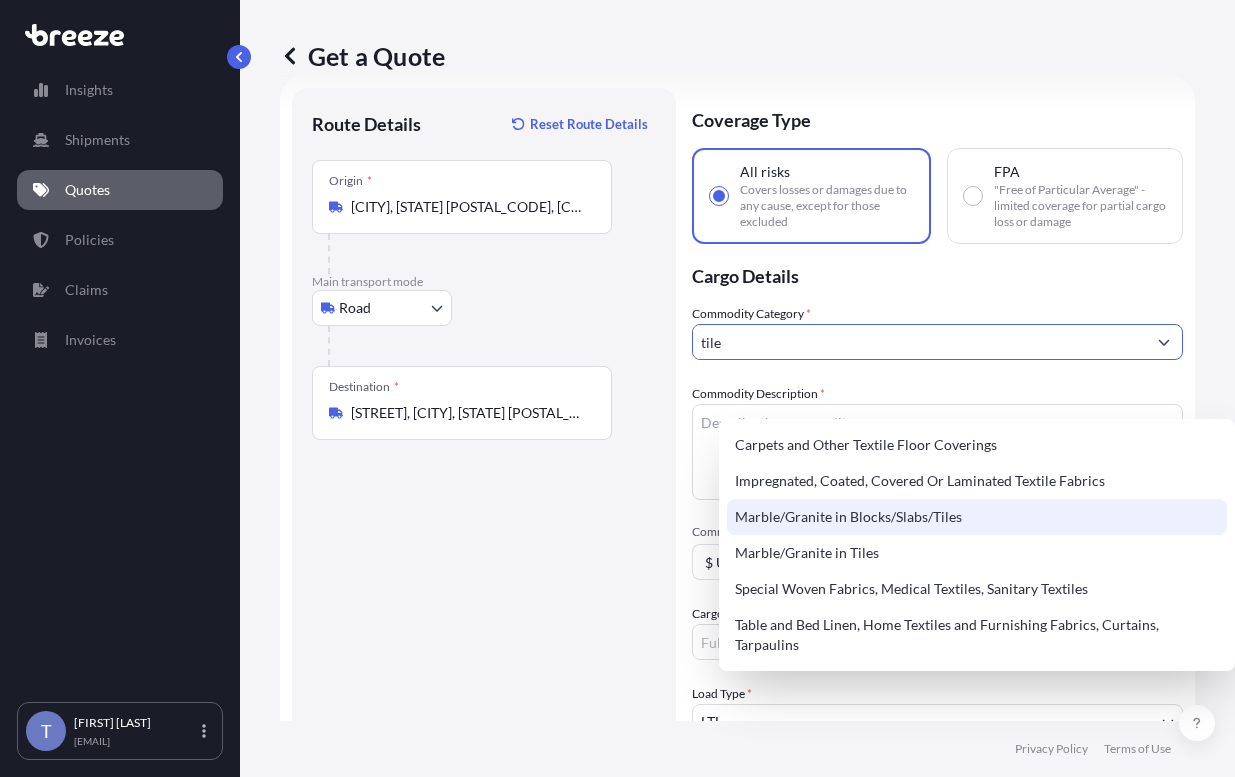 click on "Marble/Granite in Blocks/Slabs/Tiles" at bounding box center (977, 517) 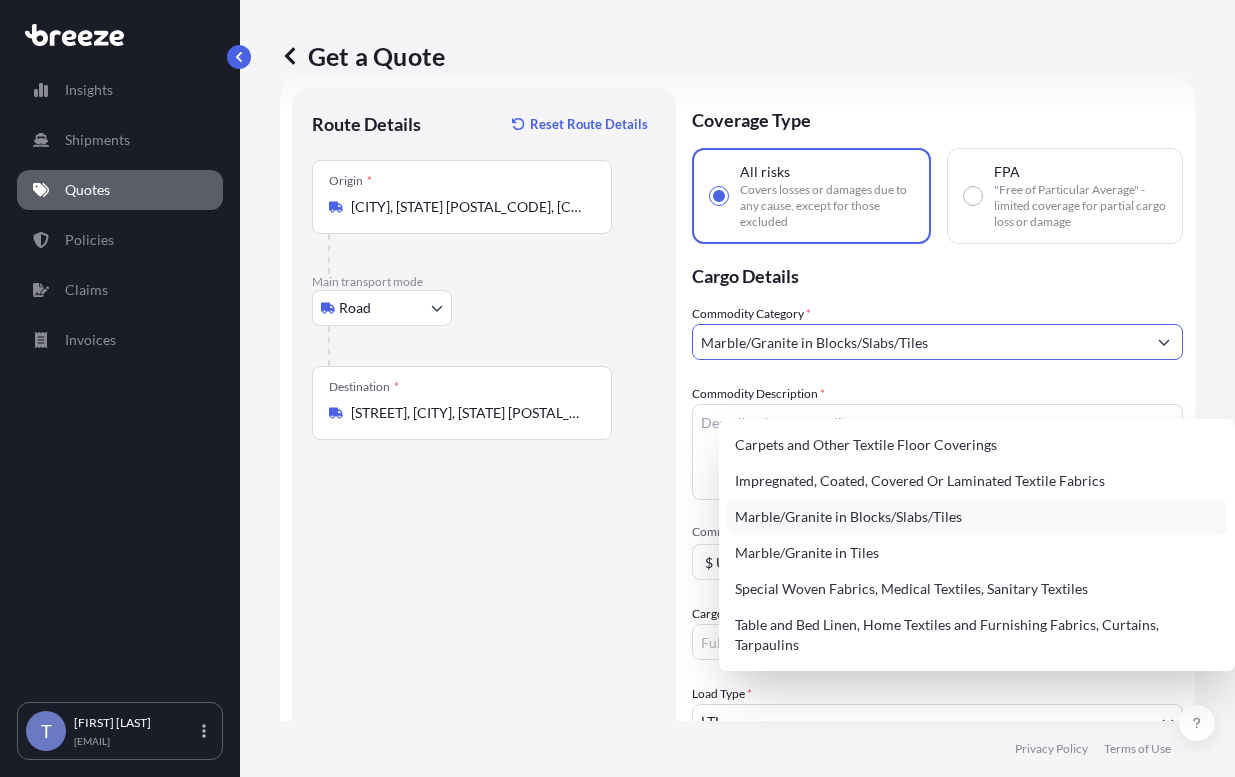 type on "Marble/Granite in Blocks/Slabs/Tiles" 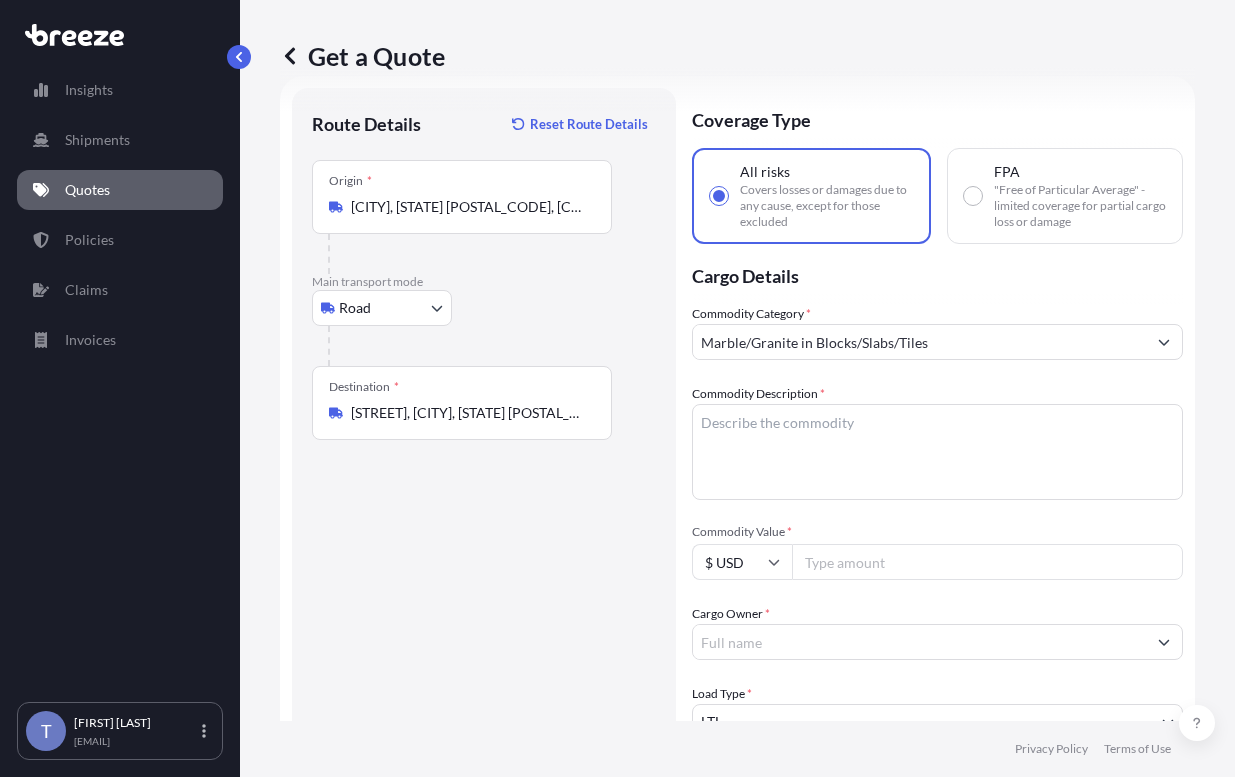 click on "Route Details Reset Route Details Place of loading Road Road Rail Origin * [CITY], [STATE] [POSTAL_CODE], [COUNTRY] Main transport mode Road Sea Air Road Rail Destination * [STREET], [CITY], [STATE] [POSTAL_CODE], [COUNTRY] Road Road Rail Place of Discharge" at bounding box center [484, 620] 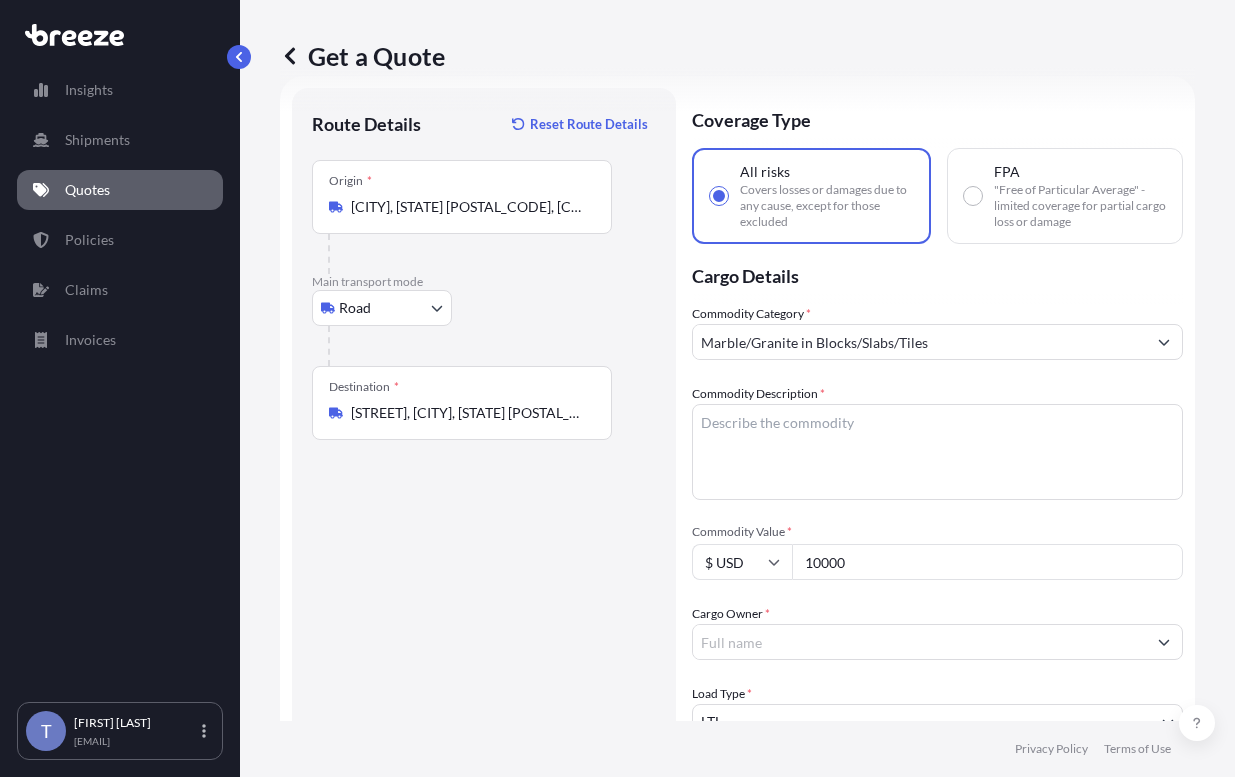 type on "10000" 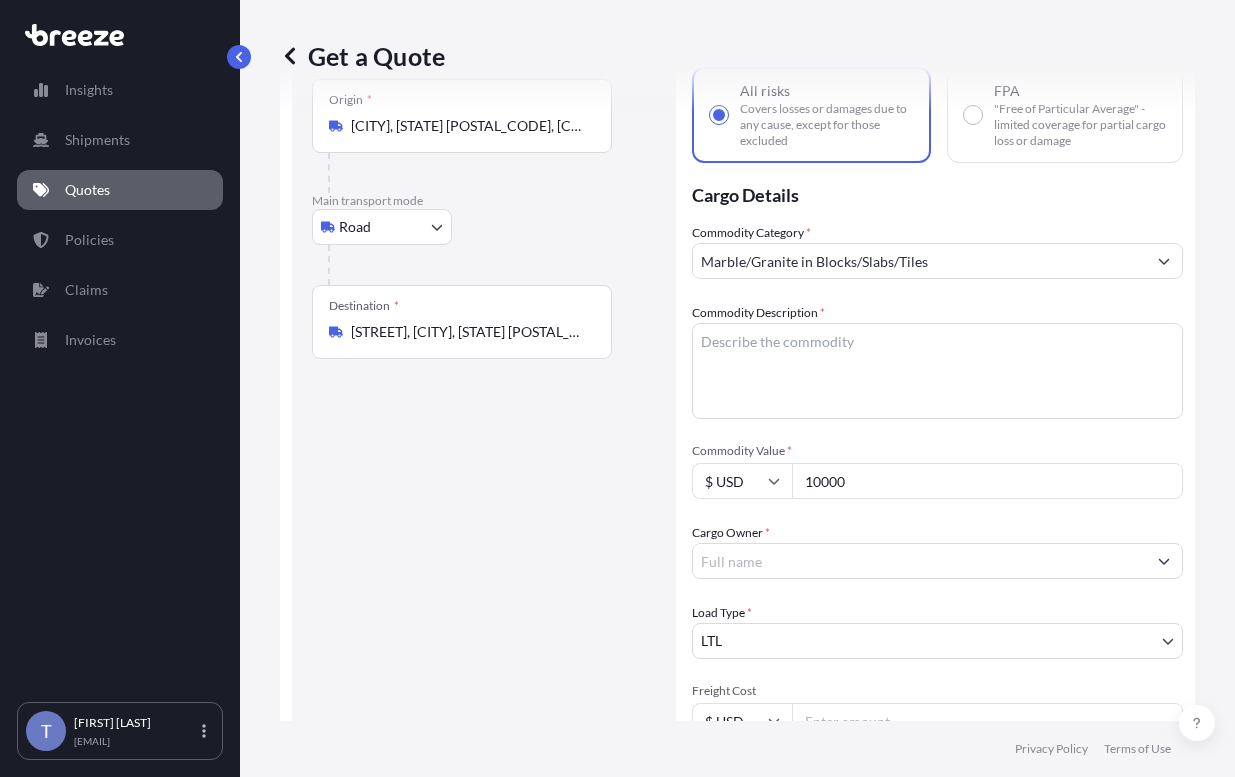 scroll, scrollTop: 236, scrollLeft: 0, axis: vertical 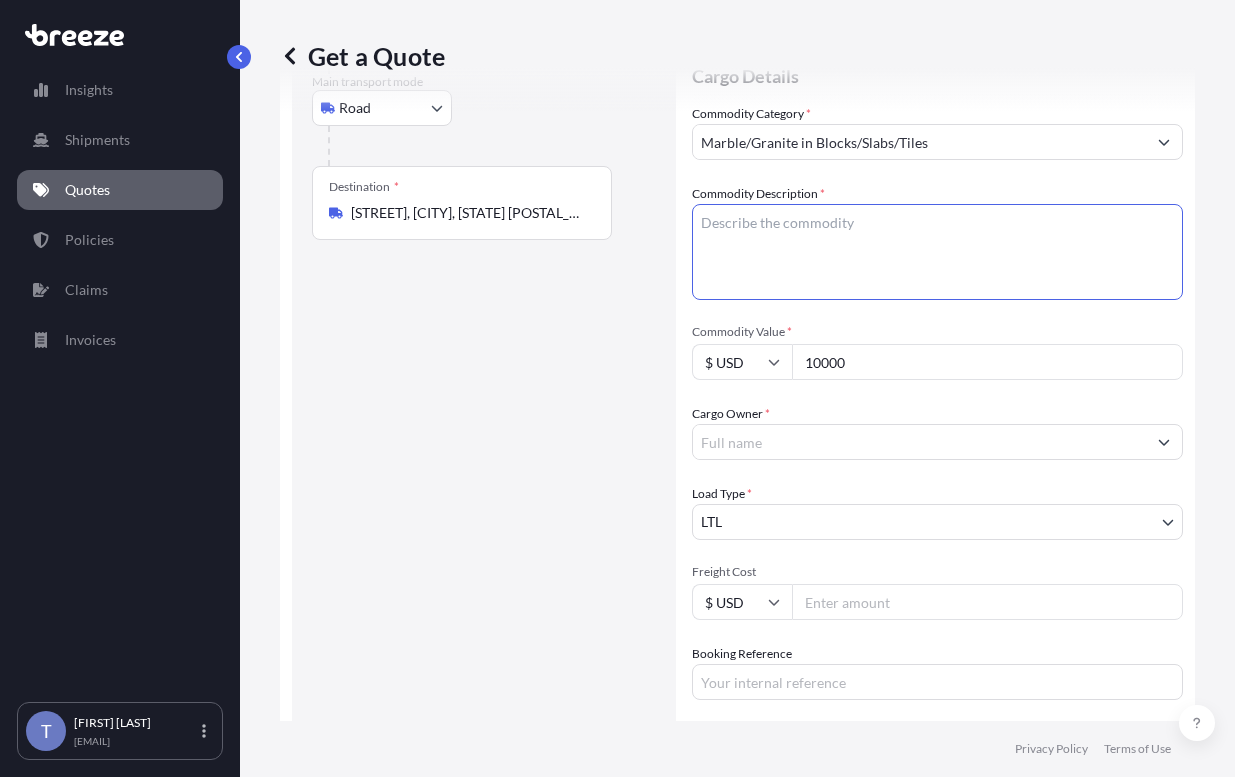 click on "Commodity Description *" at bounding box center (937, 252) 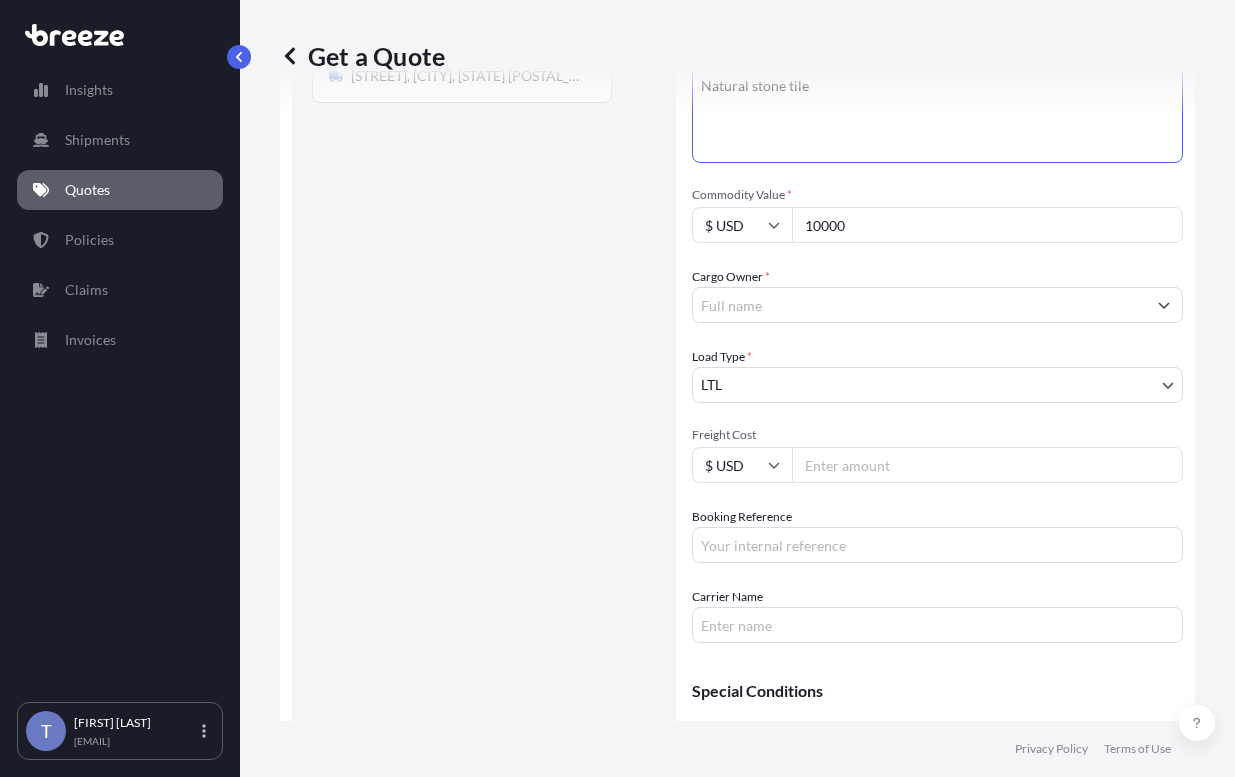 scroll, scrollTop: 436, scrollLeft: 0, axis: vertical 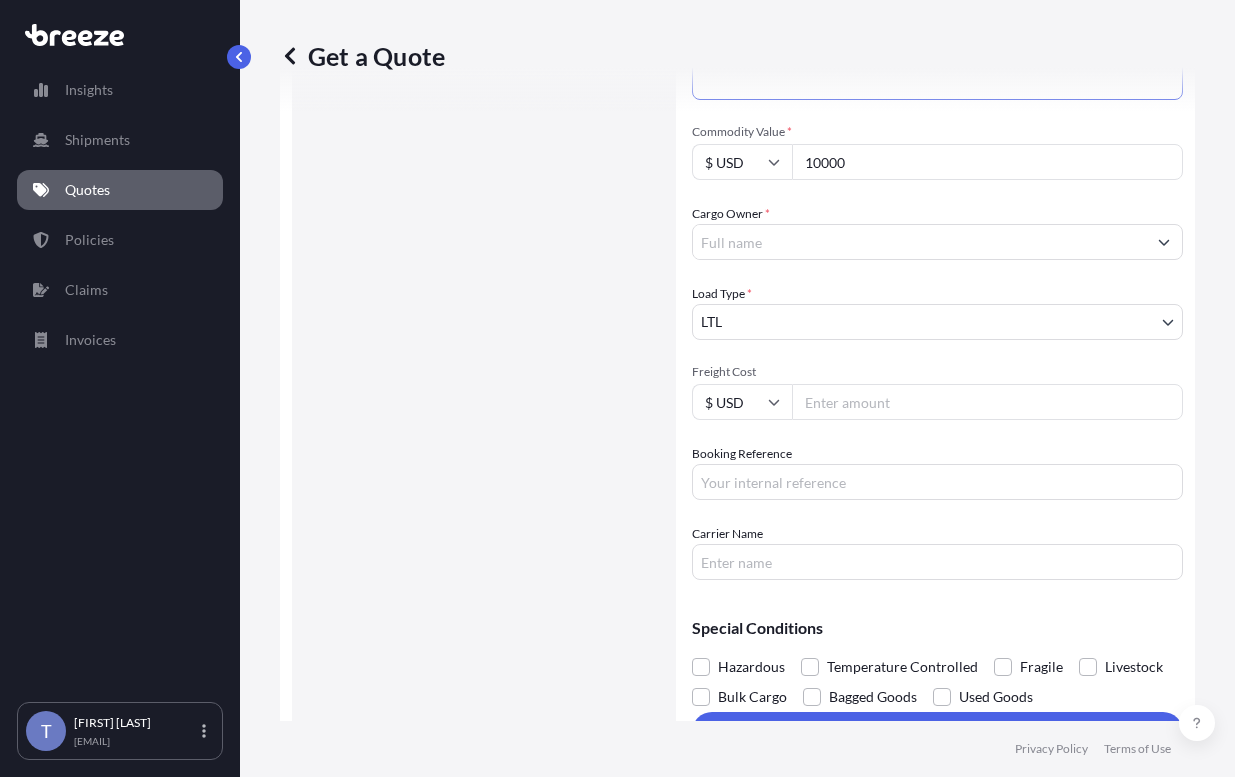 type on "Natural stone tile" 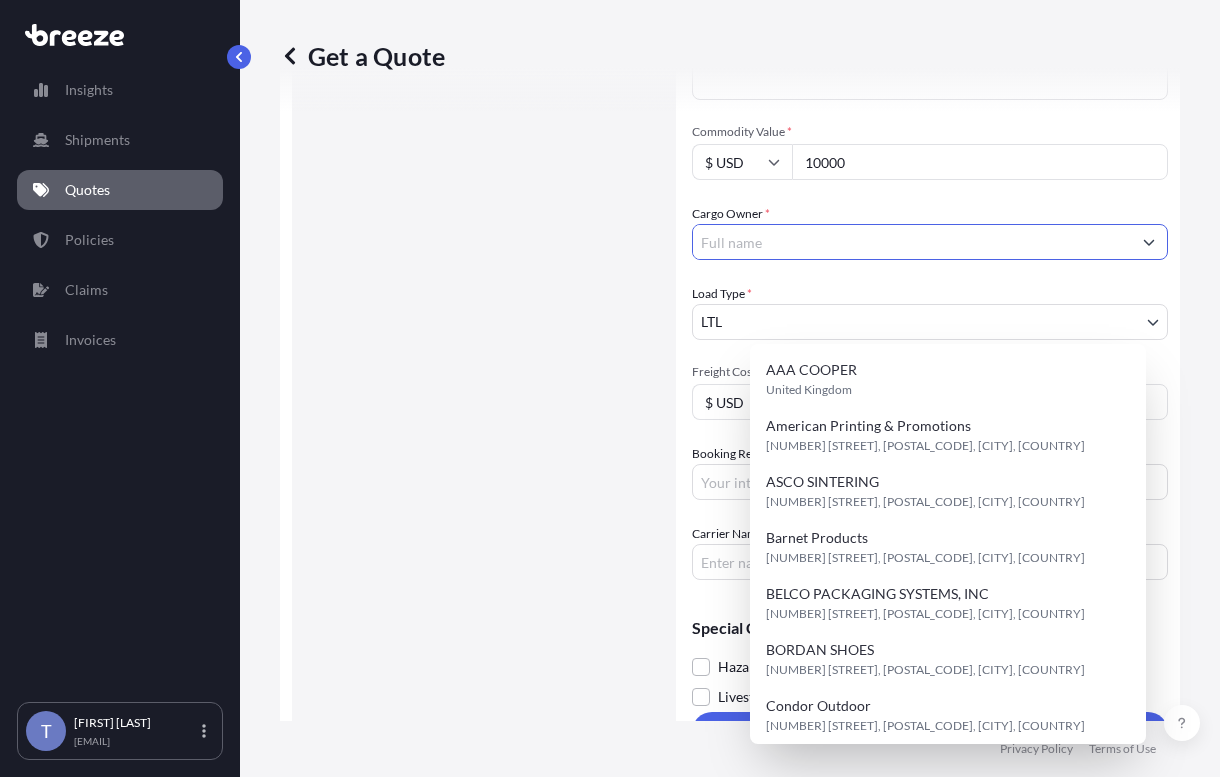 click on "Cargo Owner *" at bounding box center (912, 242) 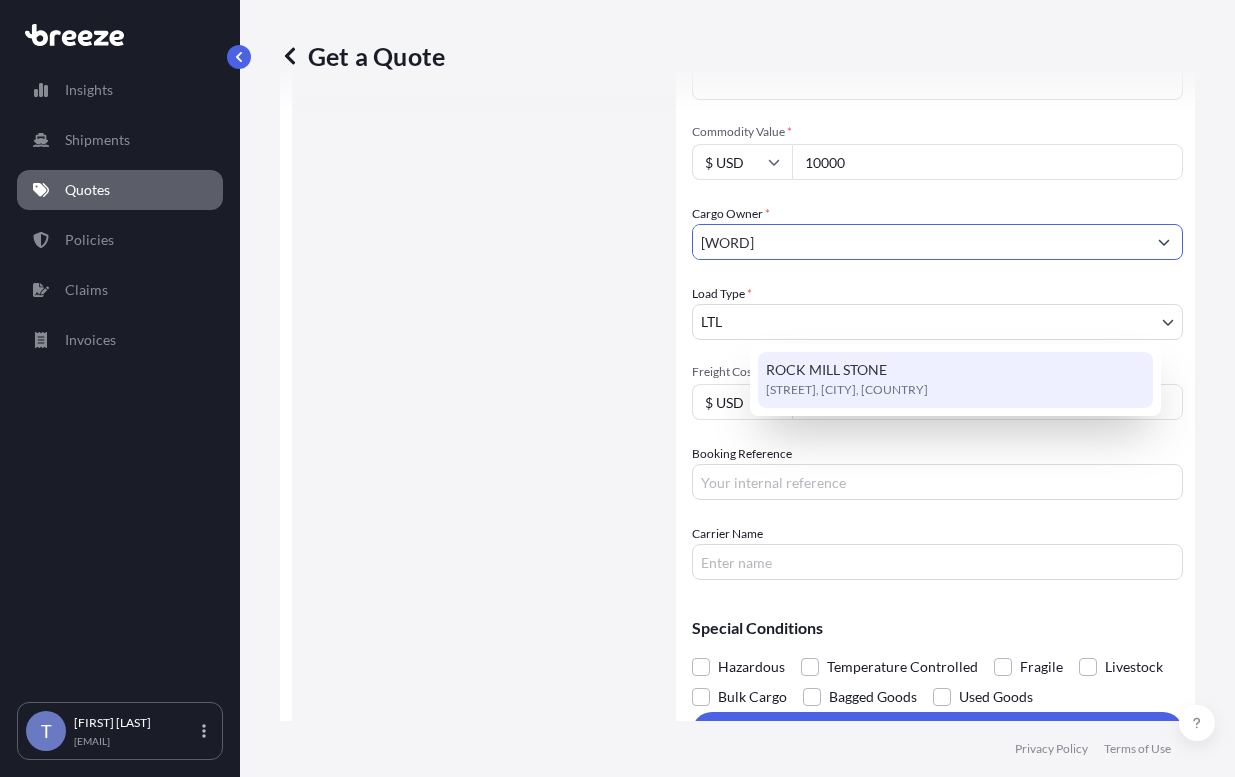 click on "[STREET], [CITY], [COUNTRY]" at bounding box center [847, 390] 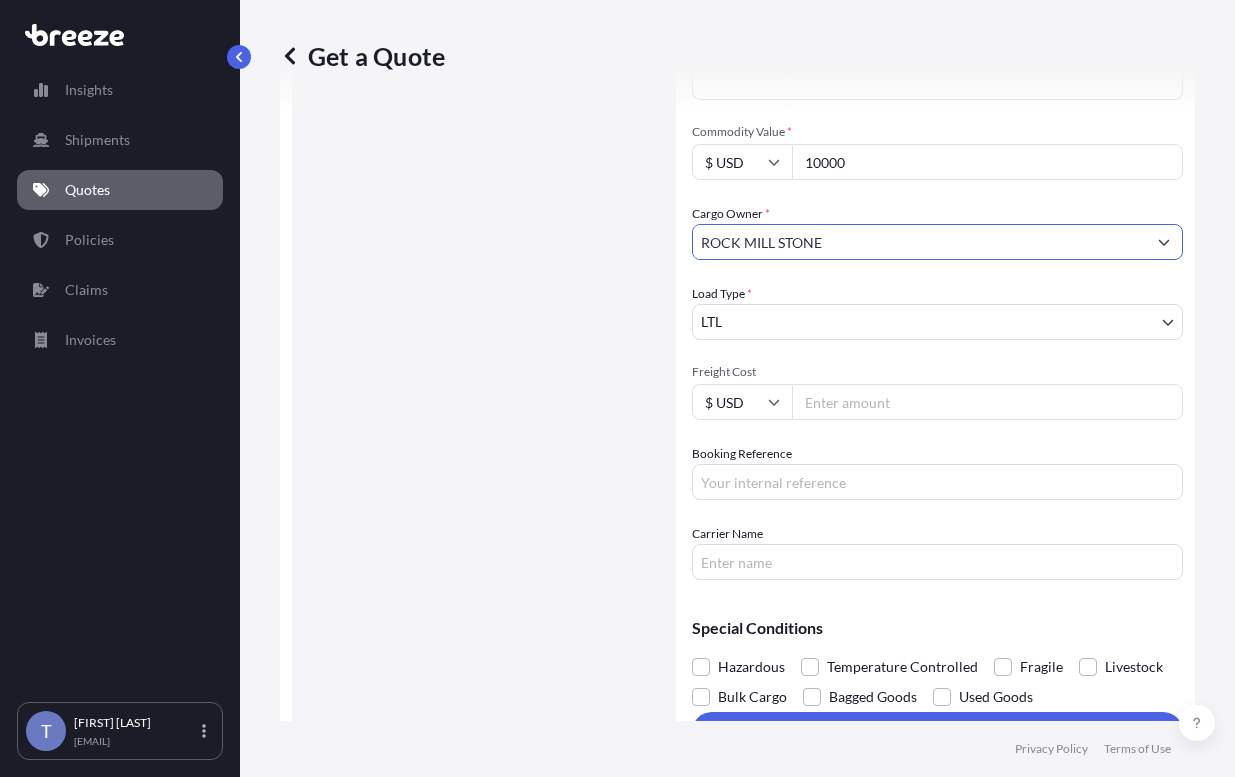 type on "ROCK MILL STONE" 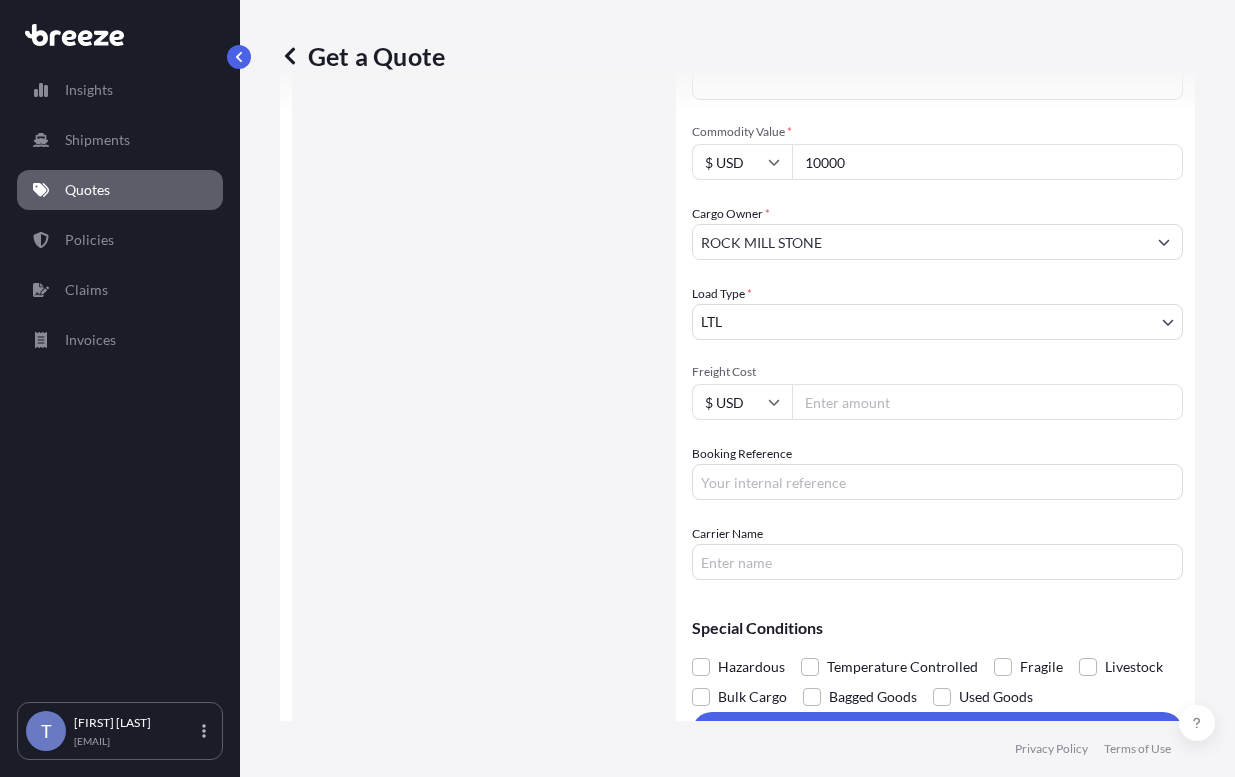 click on "Freight Cost" at bounding box center [987, 402] 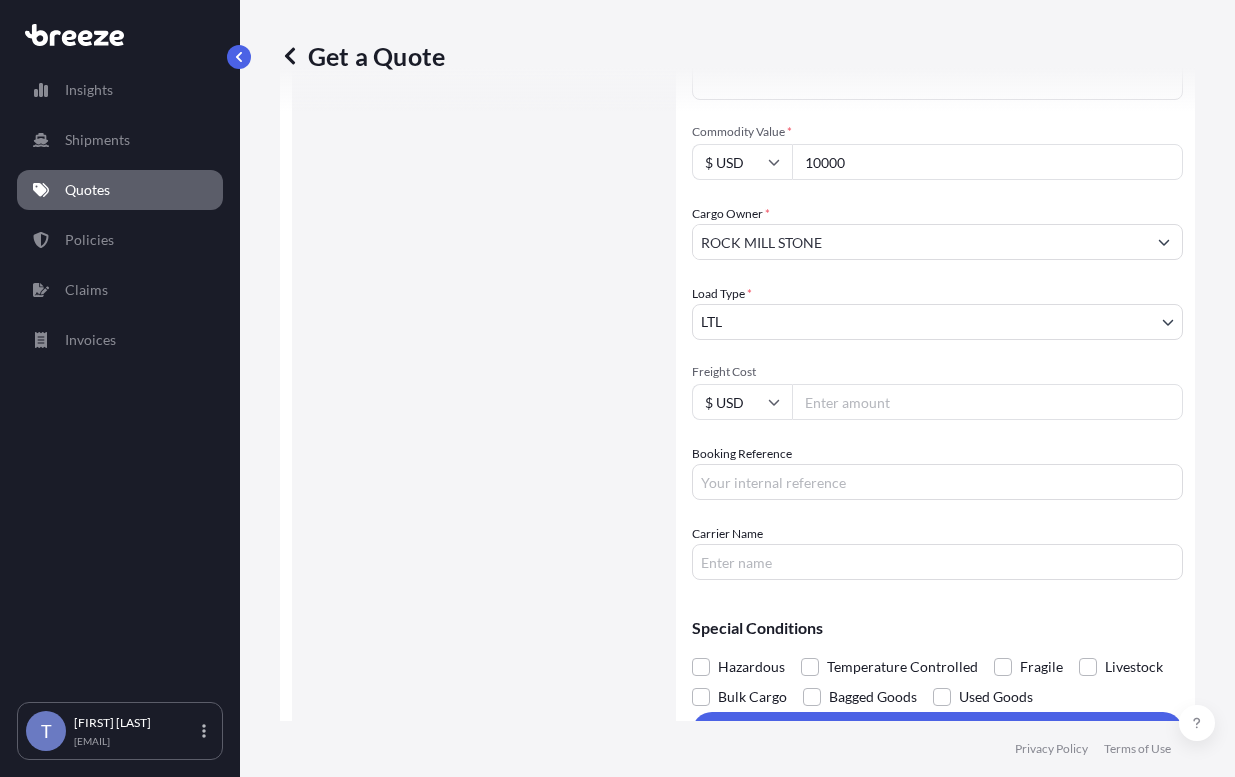 click on "Freight Cost" at bounding box center (987, 402) 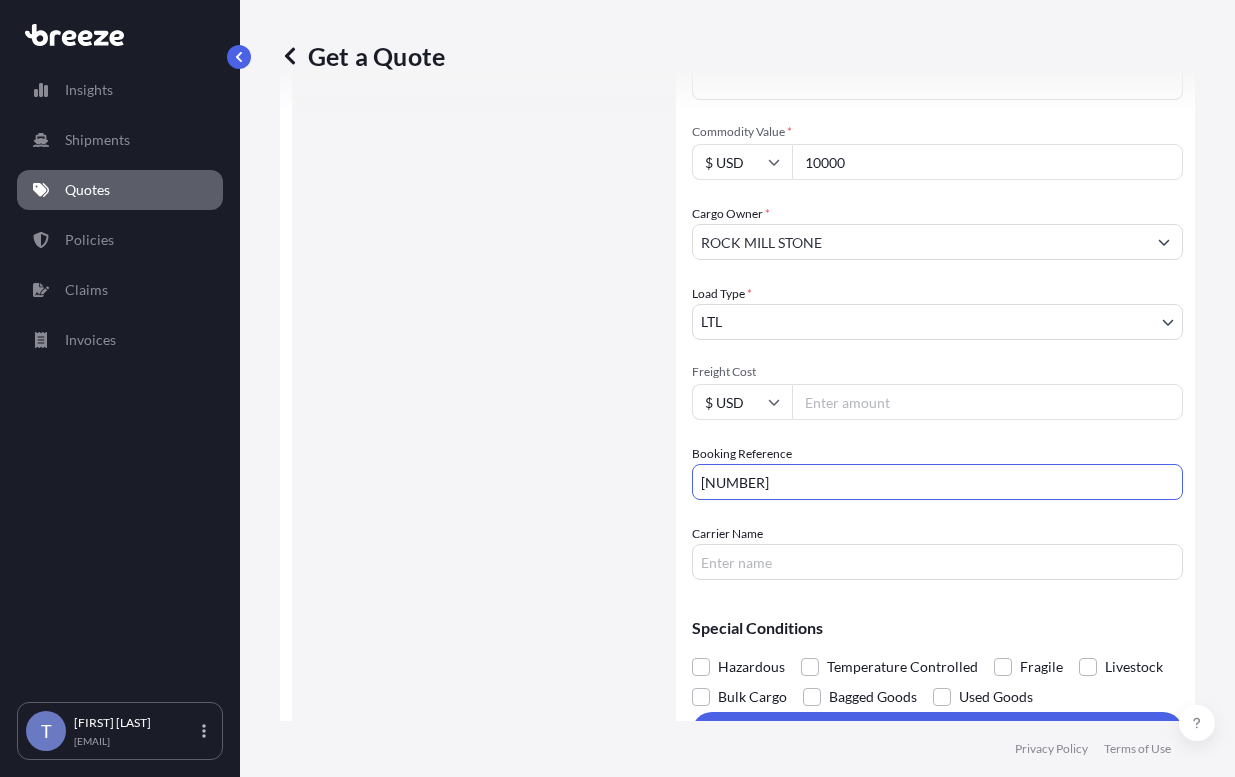 type on "[NUMBER]" 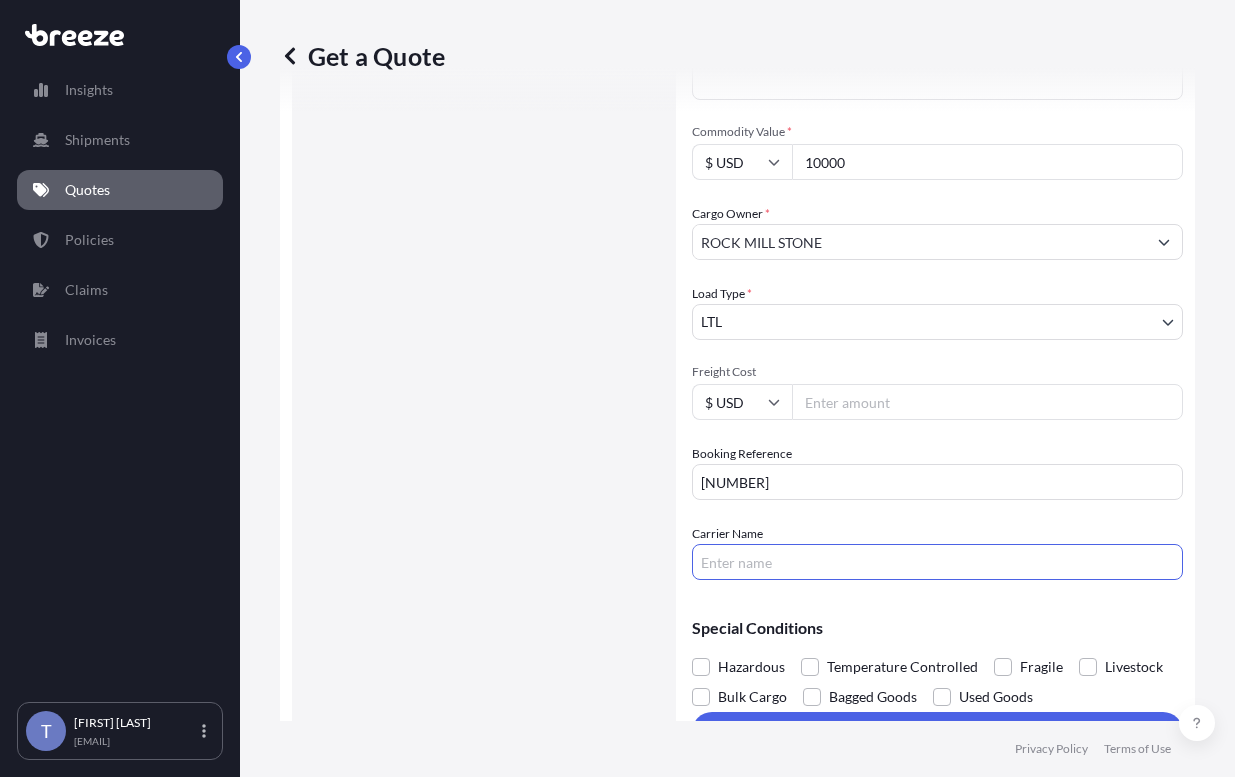 click on "Carrier Name" at bounding box center [937, 562] 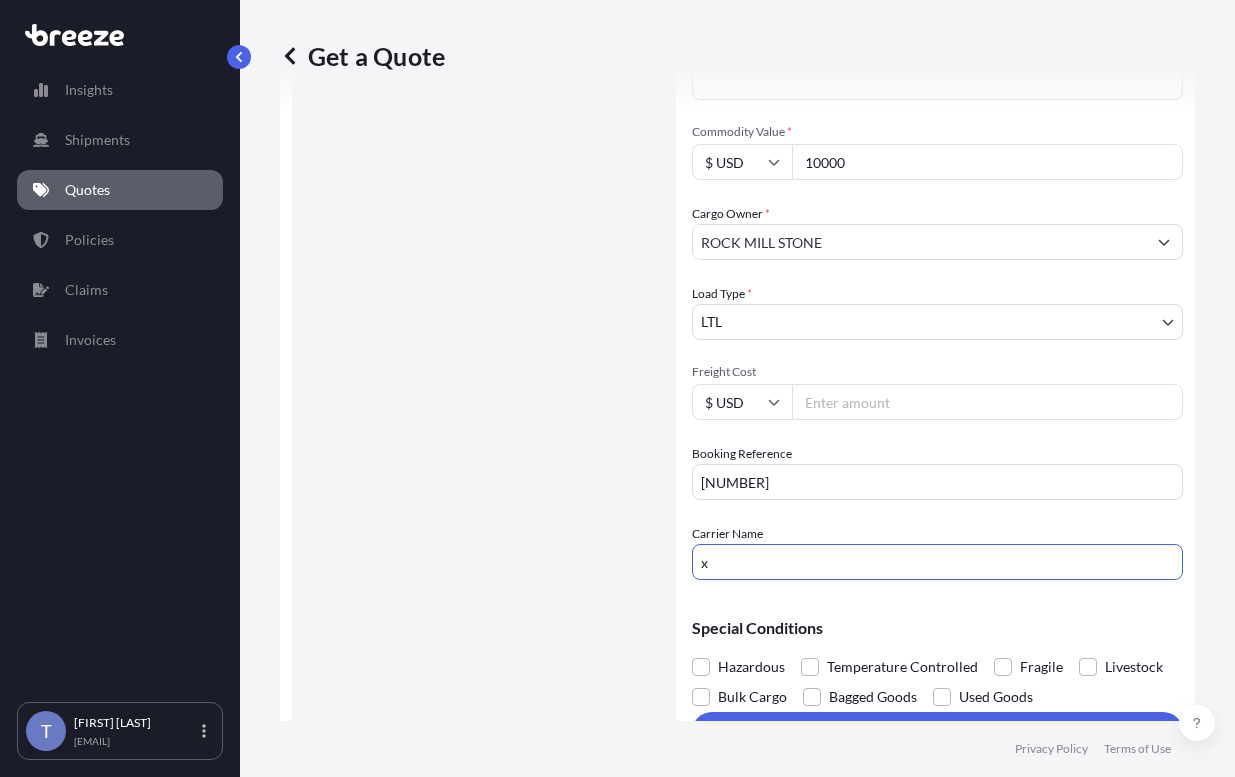 type on "XPO LOGISTICS" 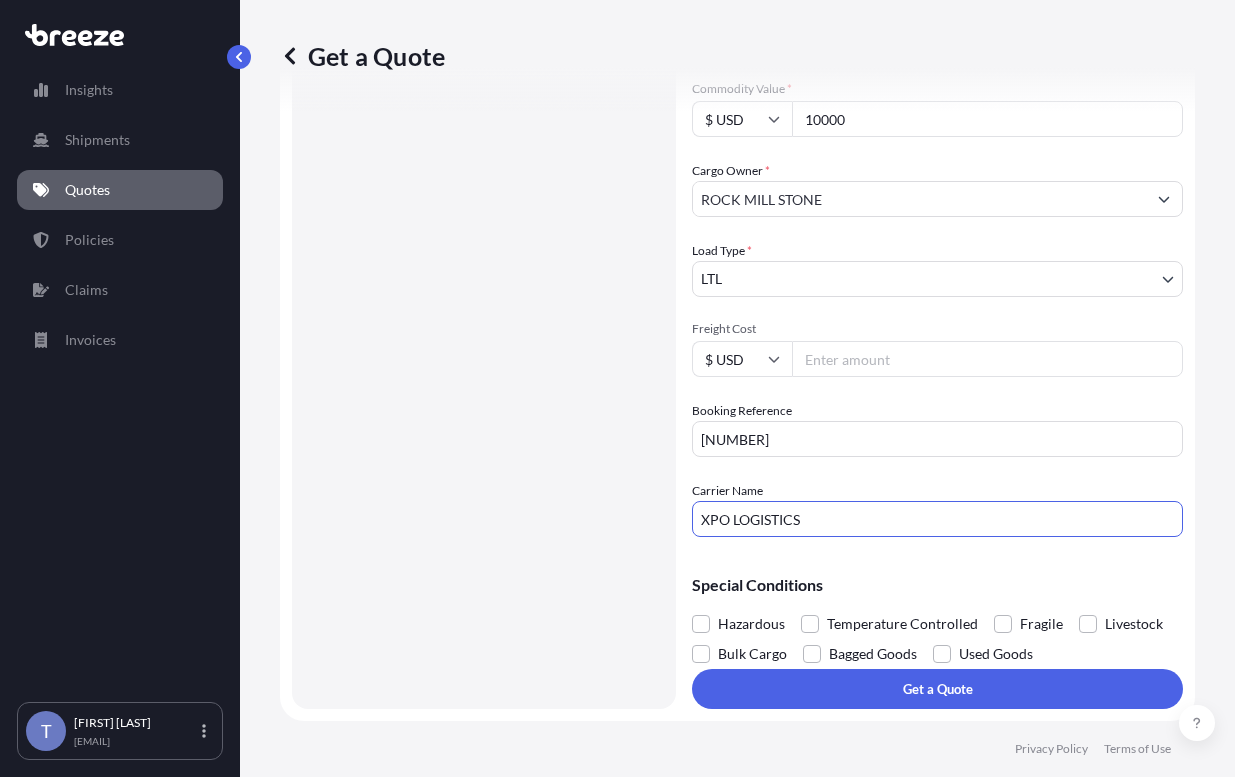 scroll, scrollTop: 634, scrollLeft: 0, axis: vertical 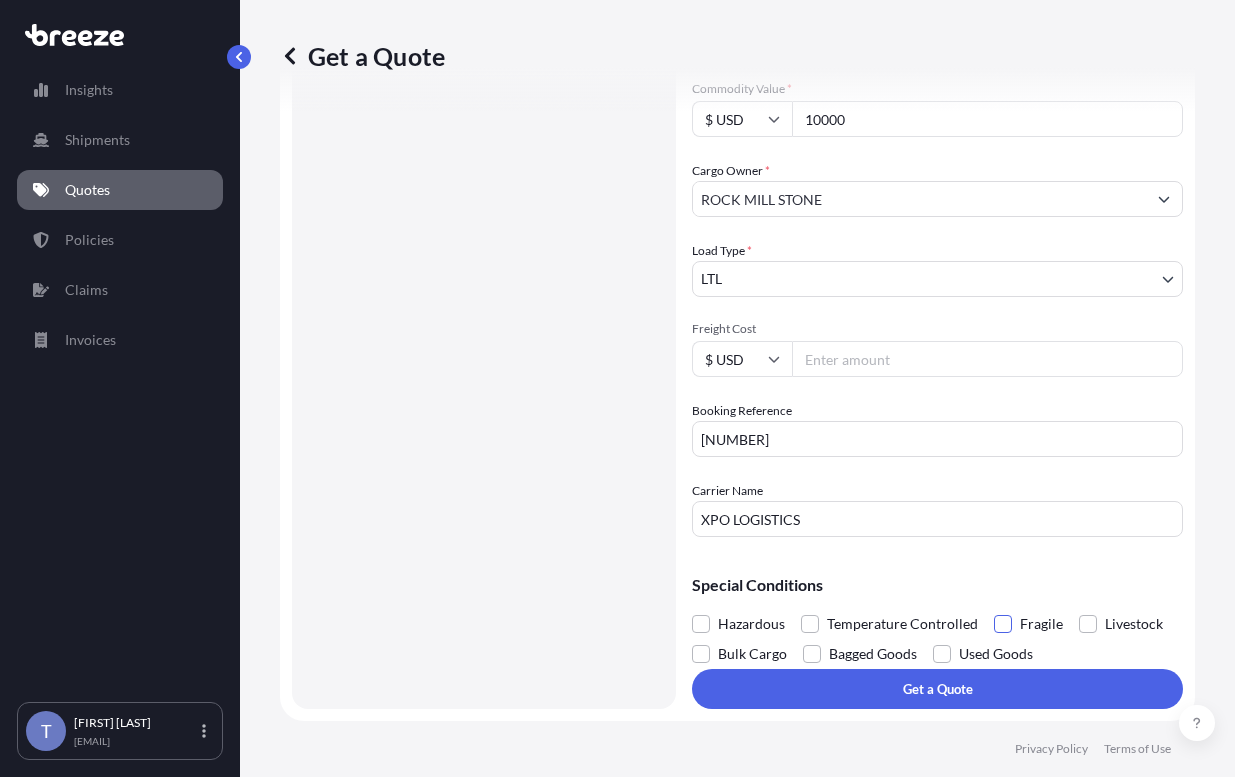 click at bounding box center [1003, 624] 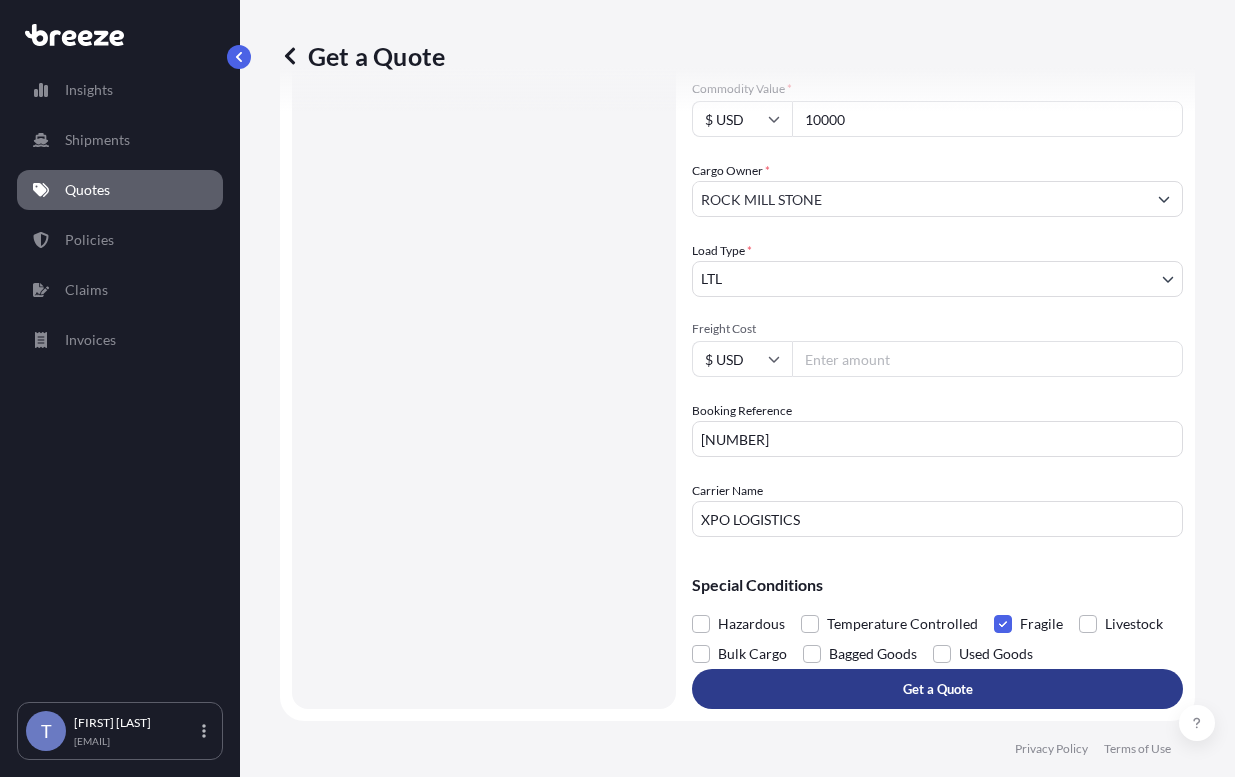 click on "Get a Quote" at bounding box center [938, 689] 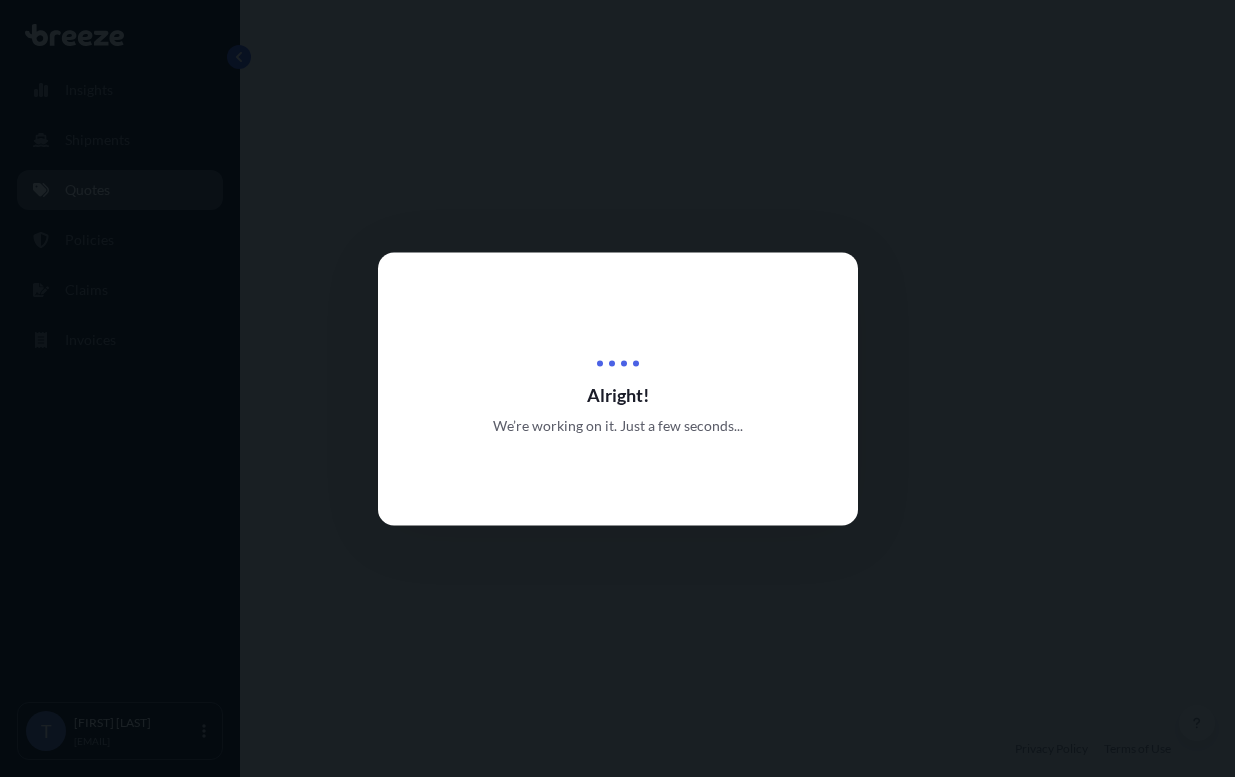 scroll, scrollTop: 0, scrollLeft: 0, axis: both 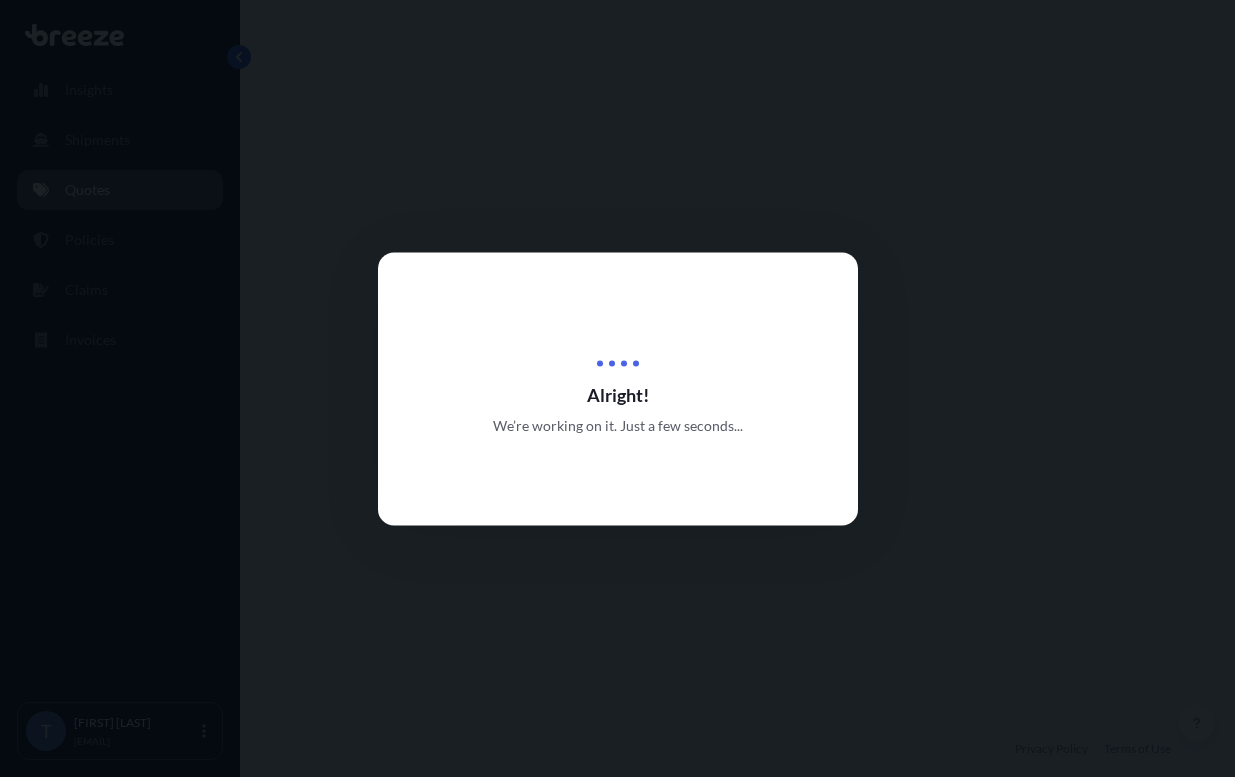 select on "Road" 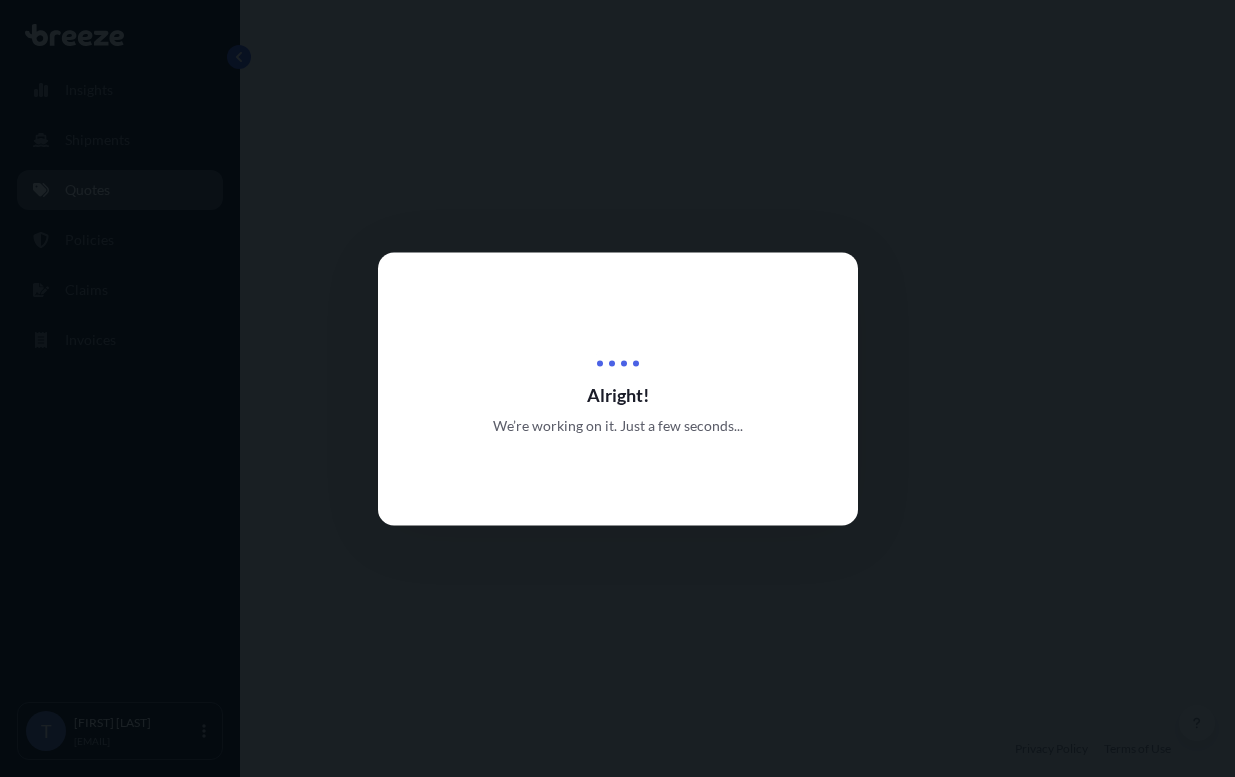 select on "1" 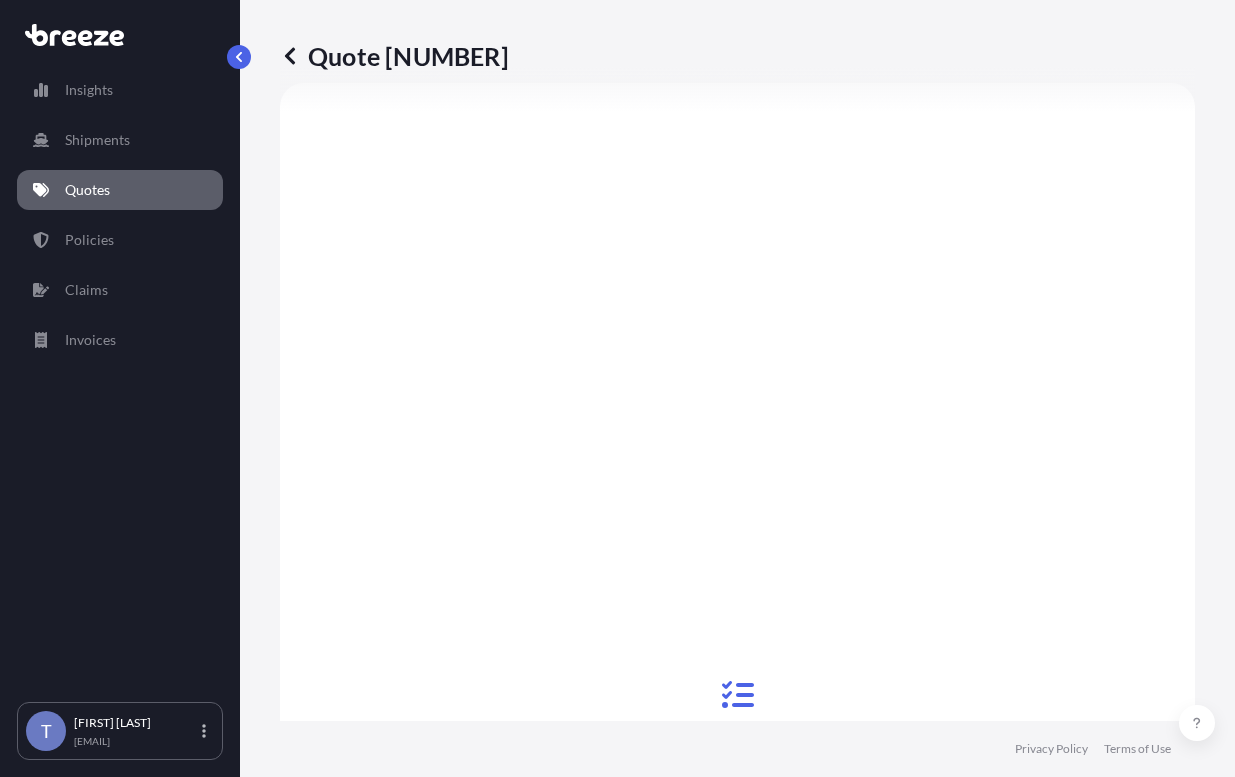 scroll, scrollTop: 1258, scrollLeft: 0, axis: vertical 